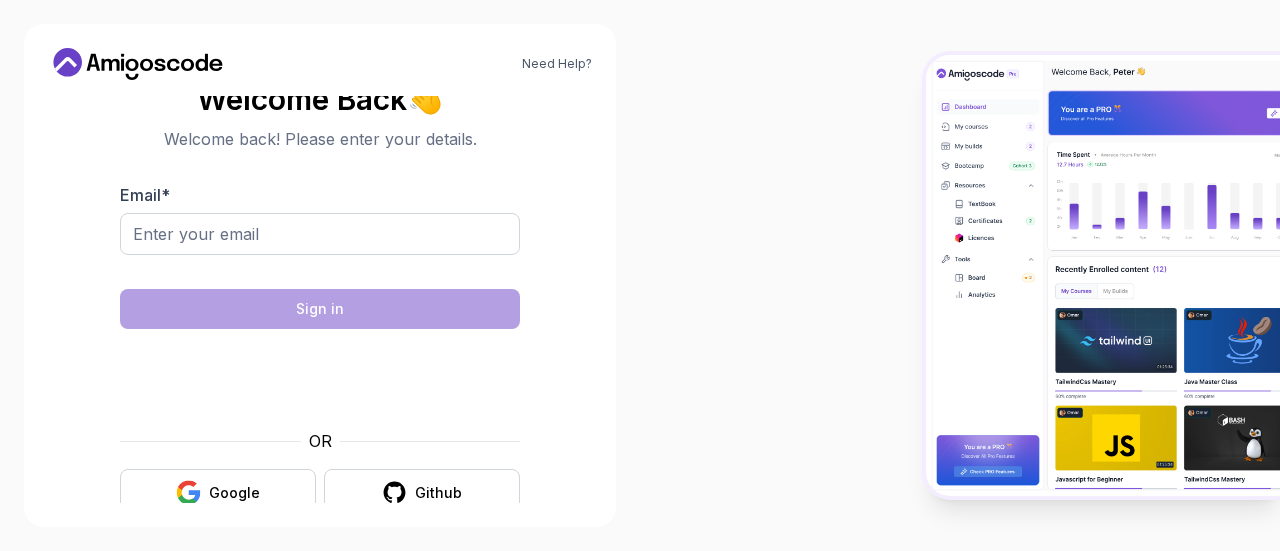 scroll, scrollTop: 0, scrollLeft: 0, axis: both 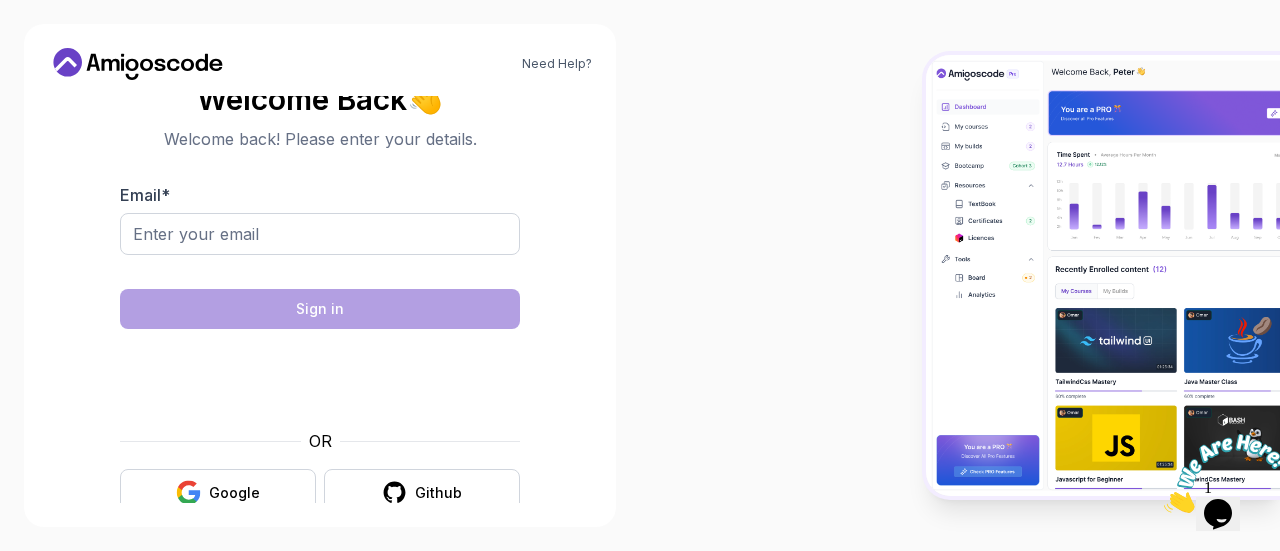 click on "Email *" at bounding box center [320, 230] 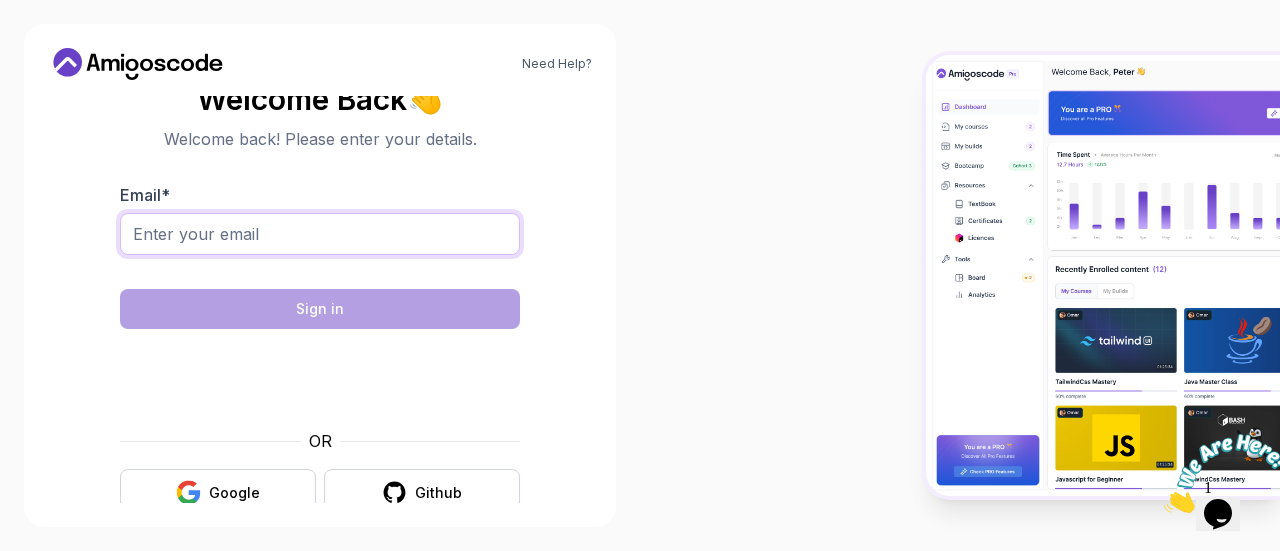 click on "Email *" at bounding box center (320, 234) 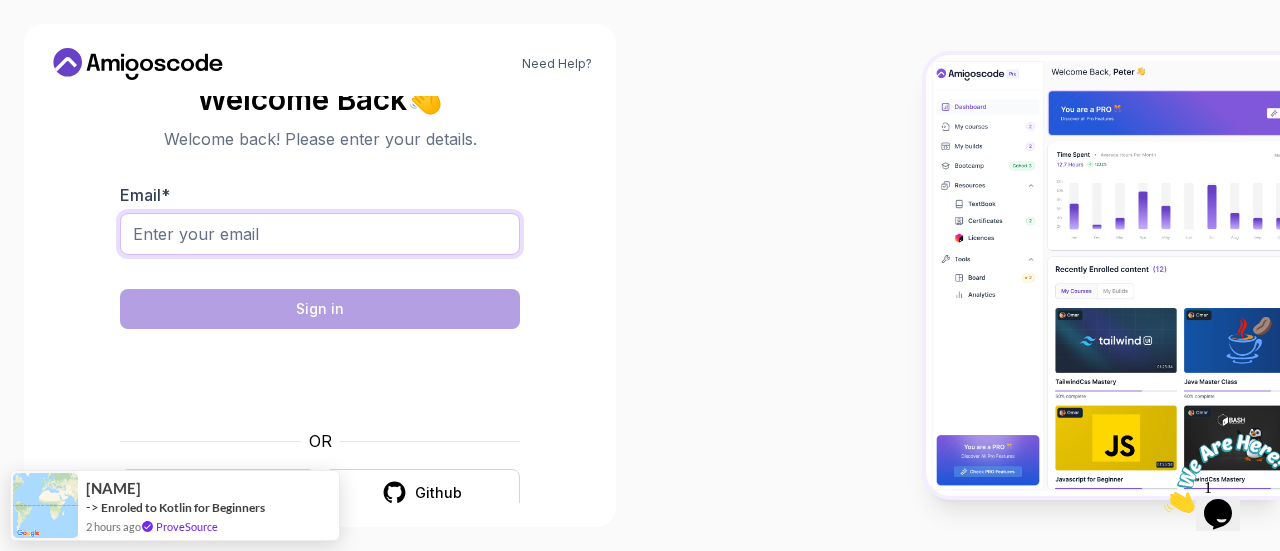 type on "pernihemanth8@gmail.com" 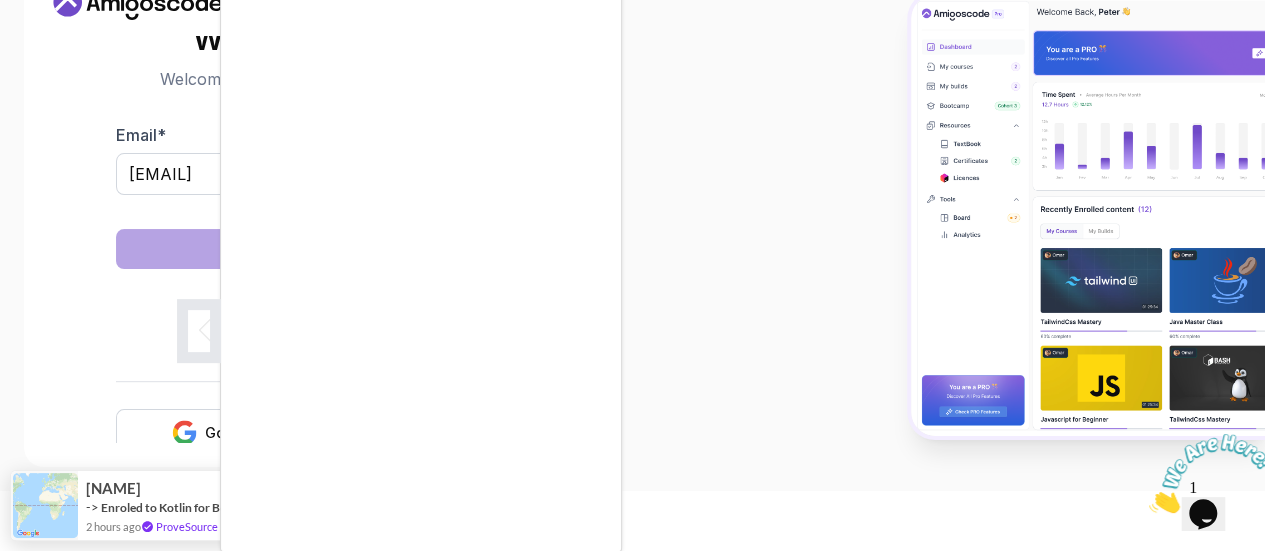 scroll, scrollTop: 0, scrollLeft: 0, axis: both 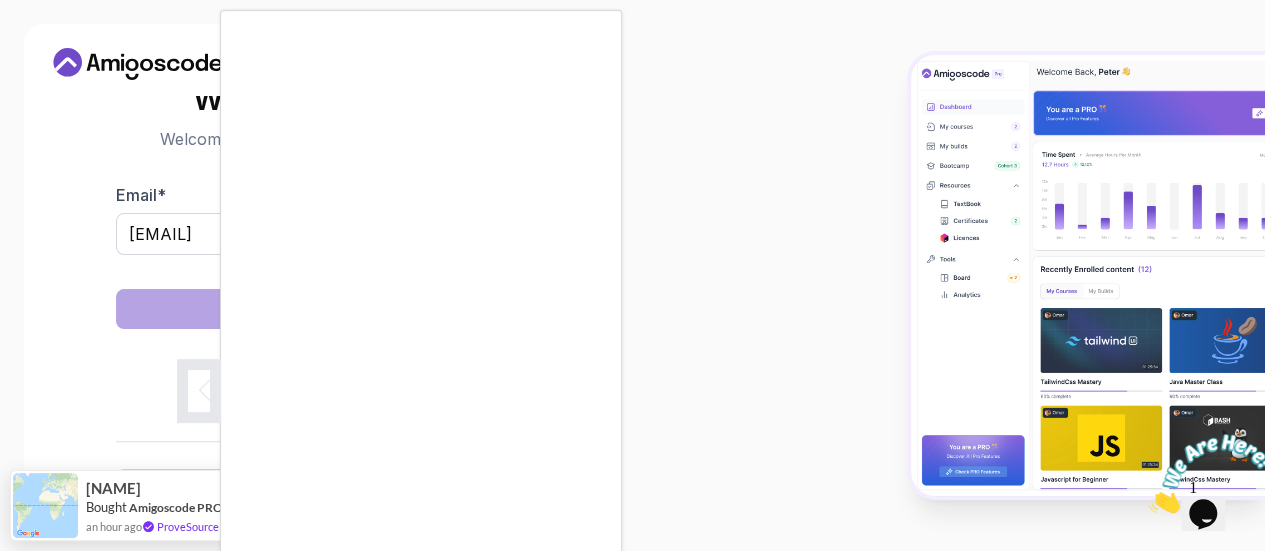 click on "Need Help? Welcome Back 👋 Welcome back! Please enter your details. Email * pernihemanth8@gmail.com Sign in OR Google Github
Zaid Bought   Amigoscode PRO Membership an hour ago     ProveSource" at bounding box center [632, 275] 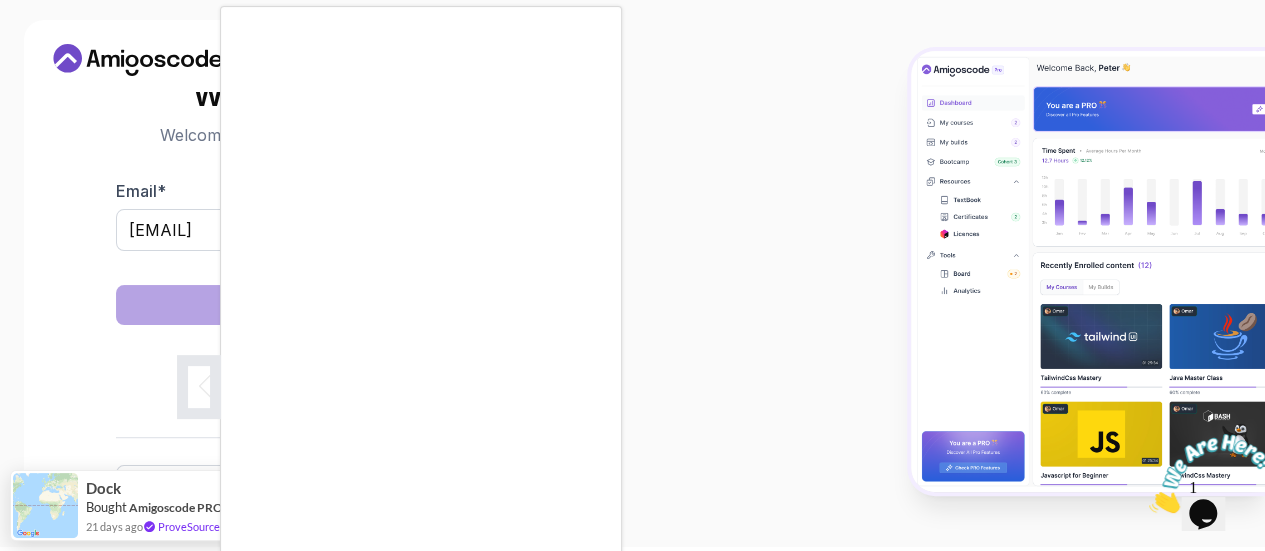 scroll, scrollTop: 60, scrollLeft: 0, axis: vertical 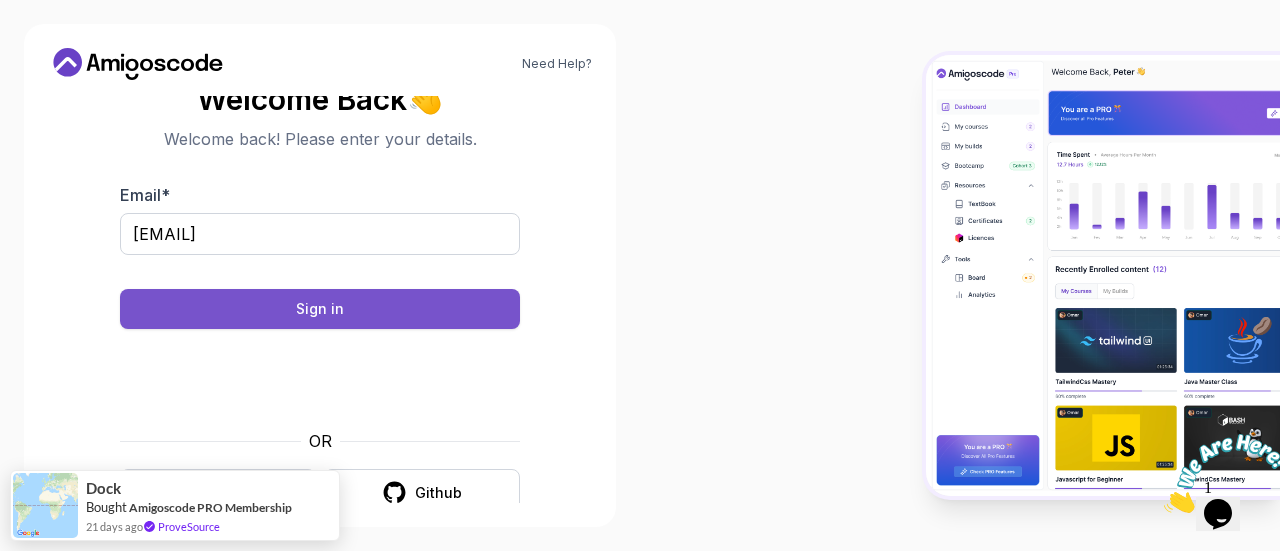 drag, startPoint x: 501, startPoint y: 335, endPoint x: 499, endPoint y: 303, distance: 32.06244 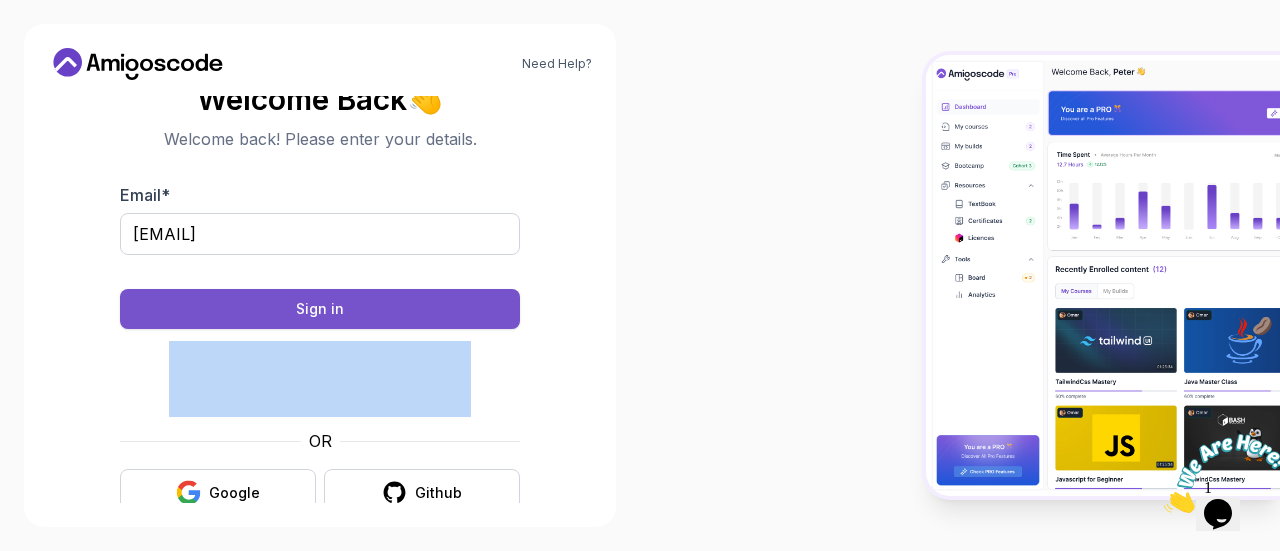 click on "Sign in" at bounding box center [320, 309] 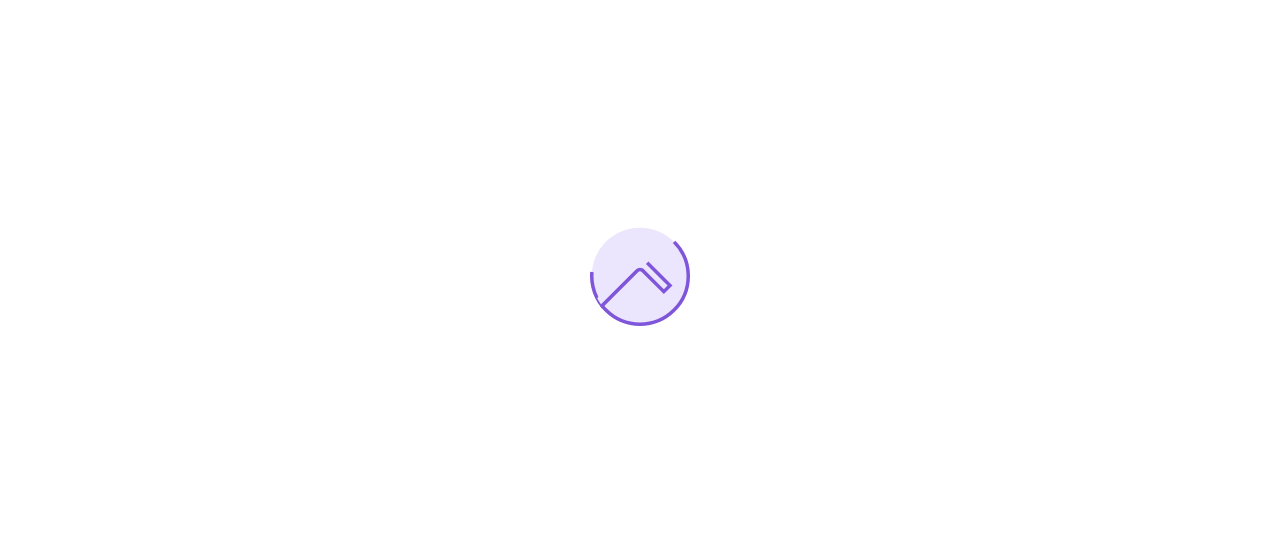 scroll, scrollTop: 0, scrollLeft: 0, axis: both 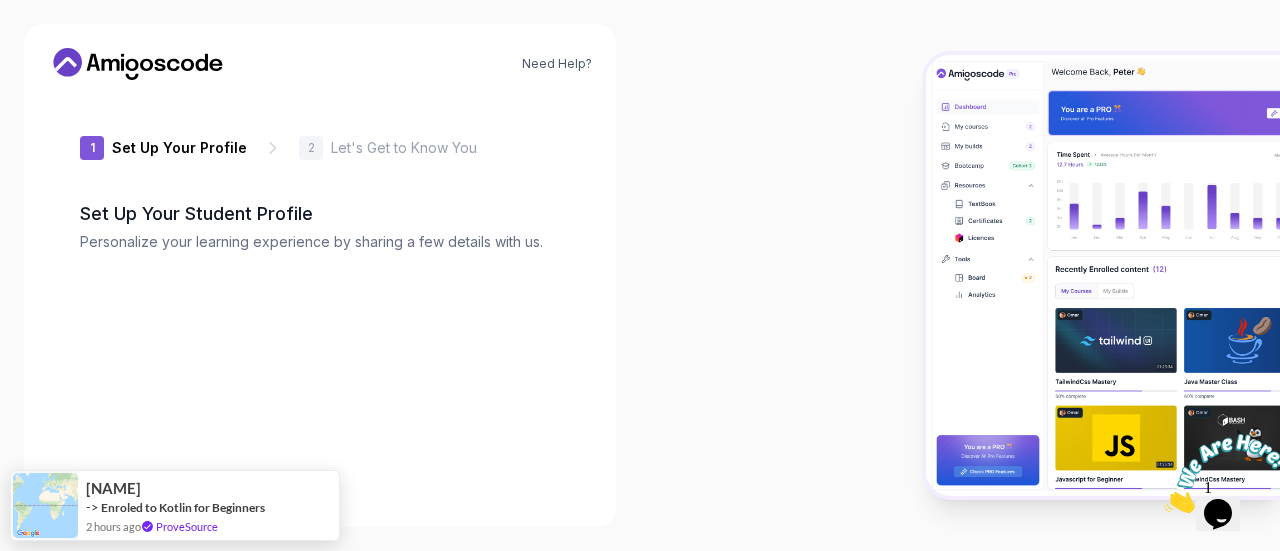 type on "[USERNAME]" 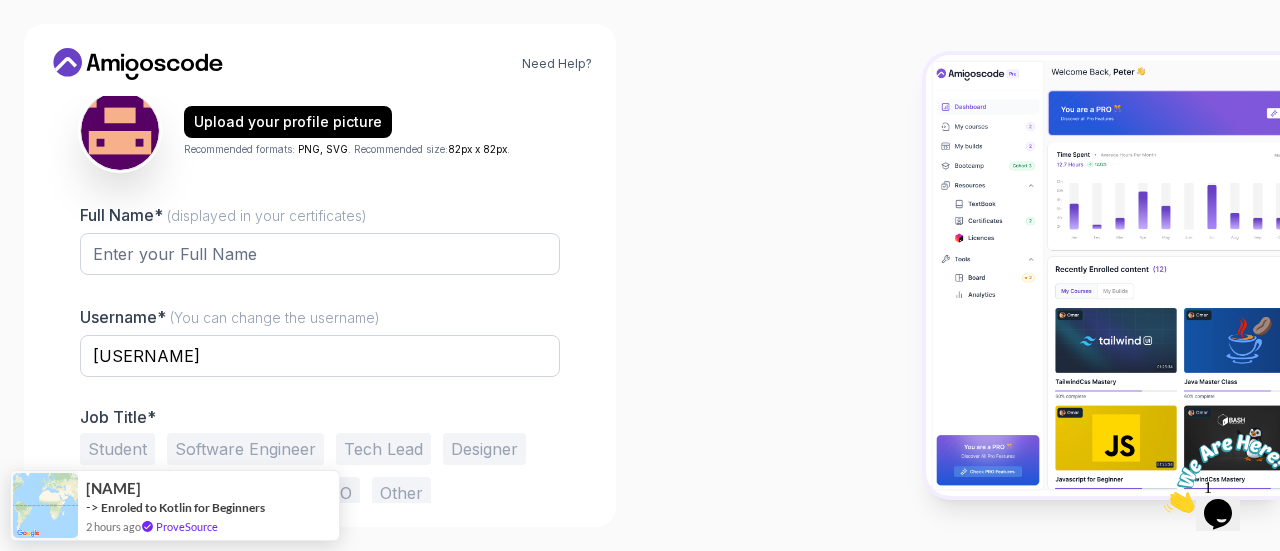 scroll, scrollTop: 281, scrollLeft: 0, axis: vertical 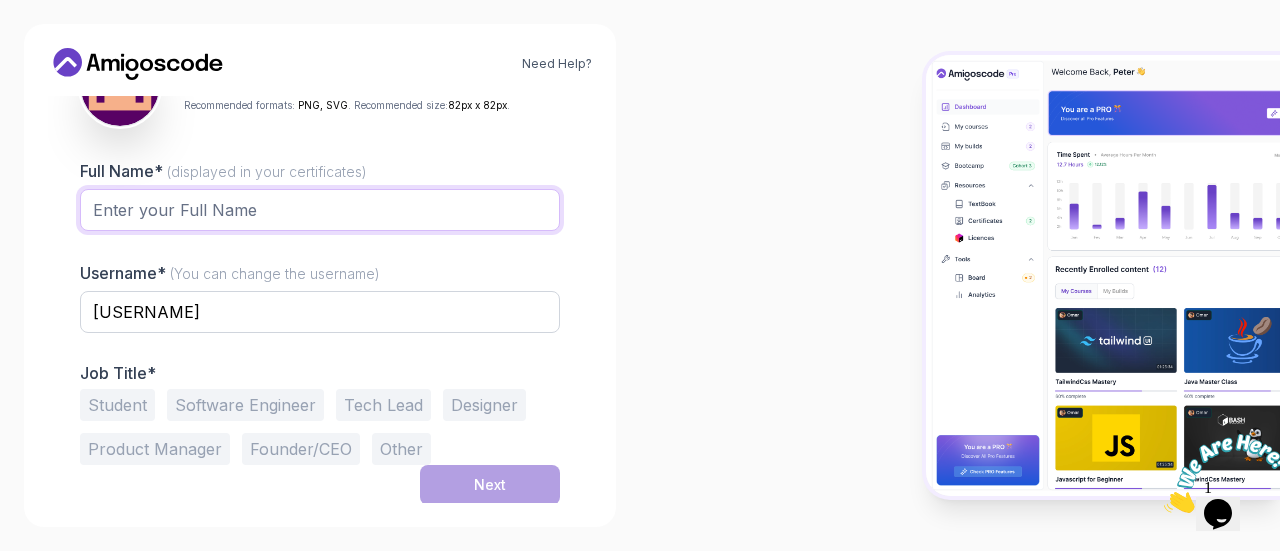 click on "Full Name*   (displayed in your certificates)" at bounding box center (320, 210) 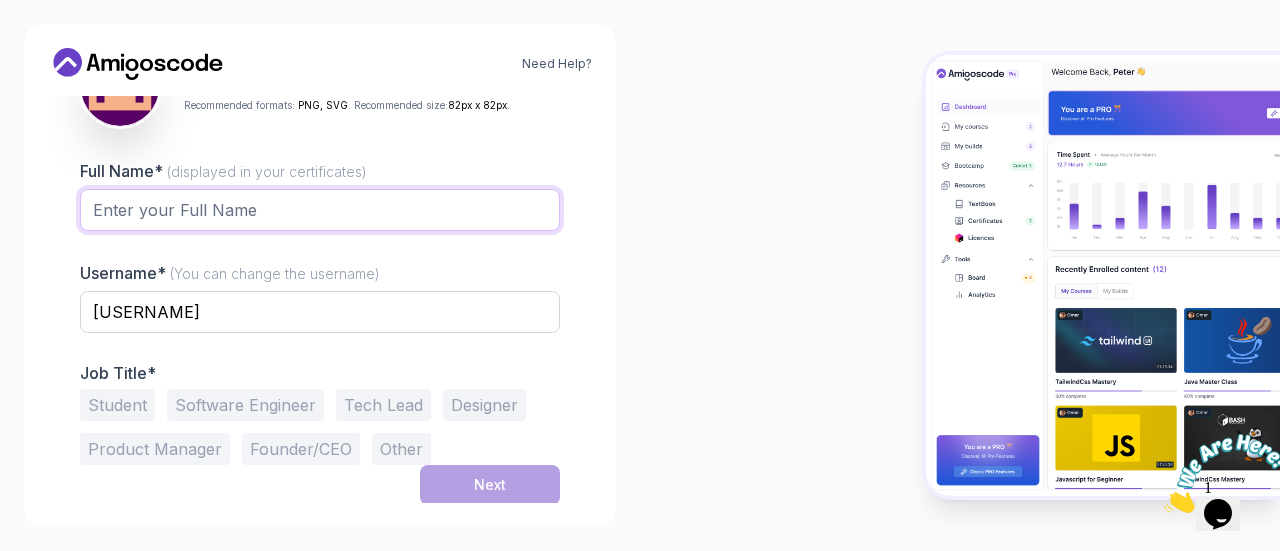type on "[FIRST] [LAST]" 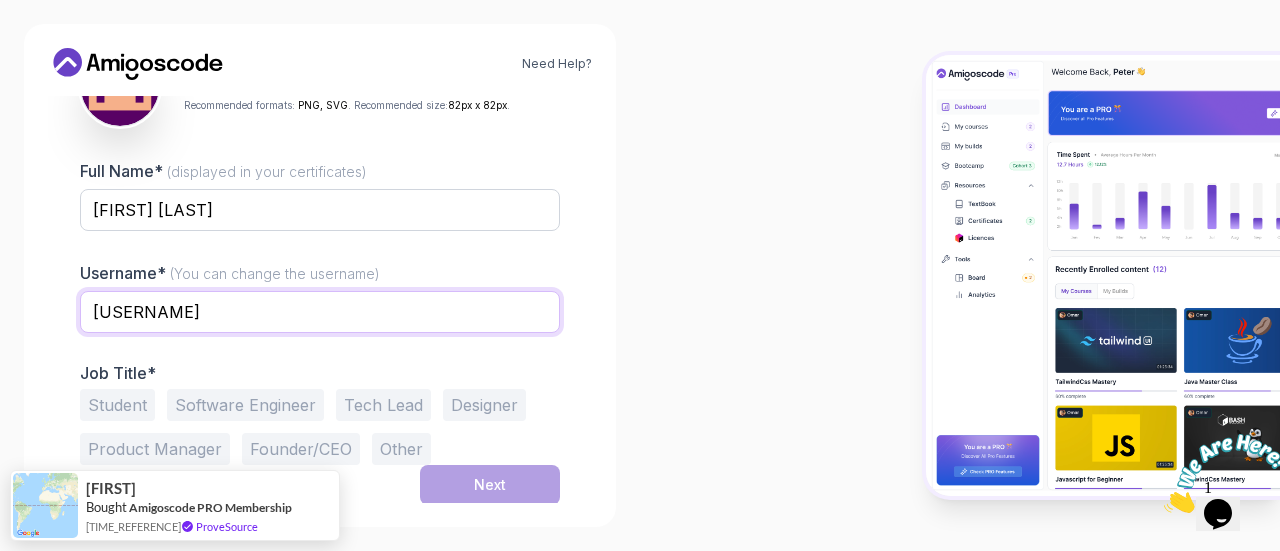 drag, startPoint x: 292, startPoint y: 309, endPoint x: 64, endPoint y: 284, distance: 229.36652 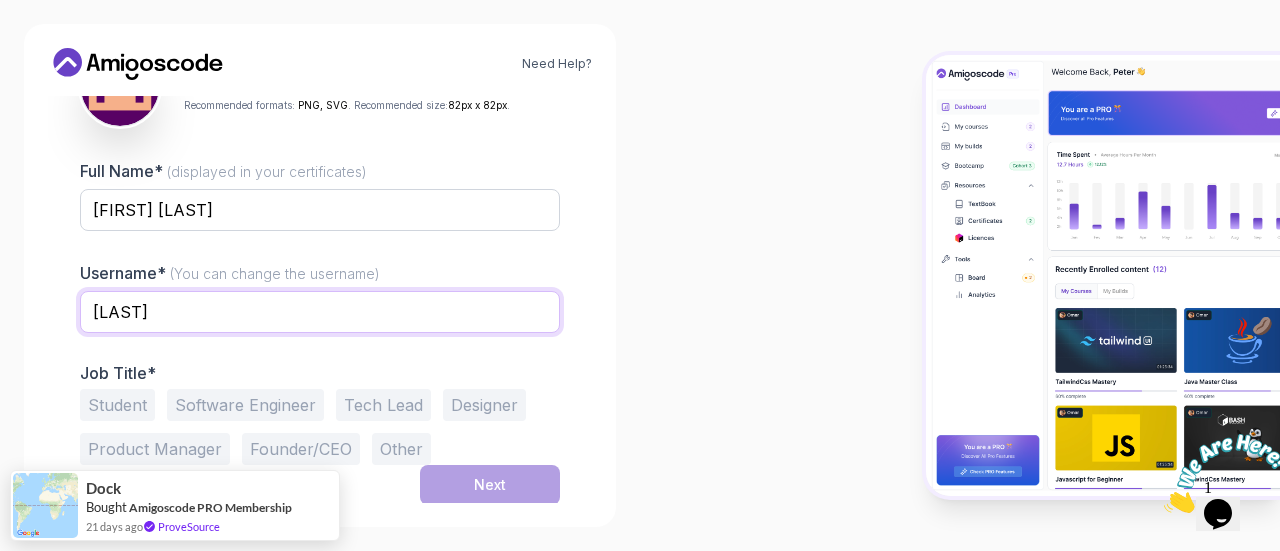type on "[LAST]" 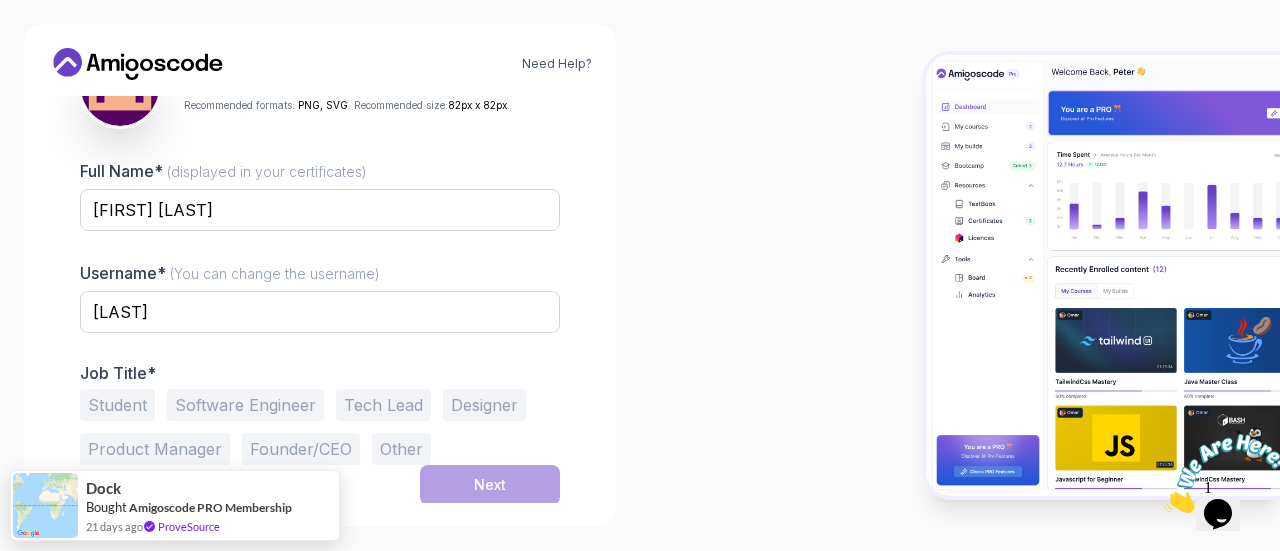 click on "Software Engineer" at bounding box center (245, 405) 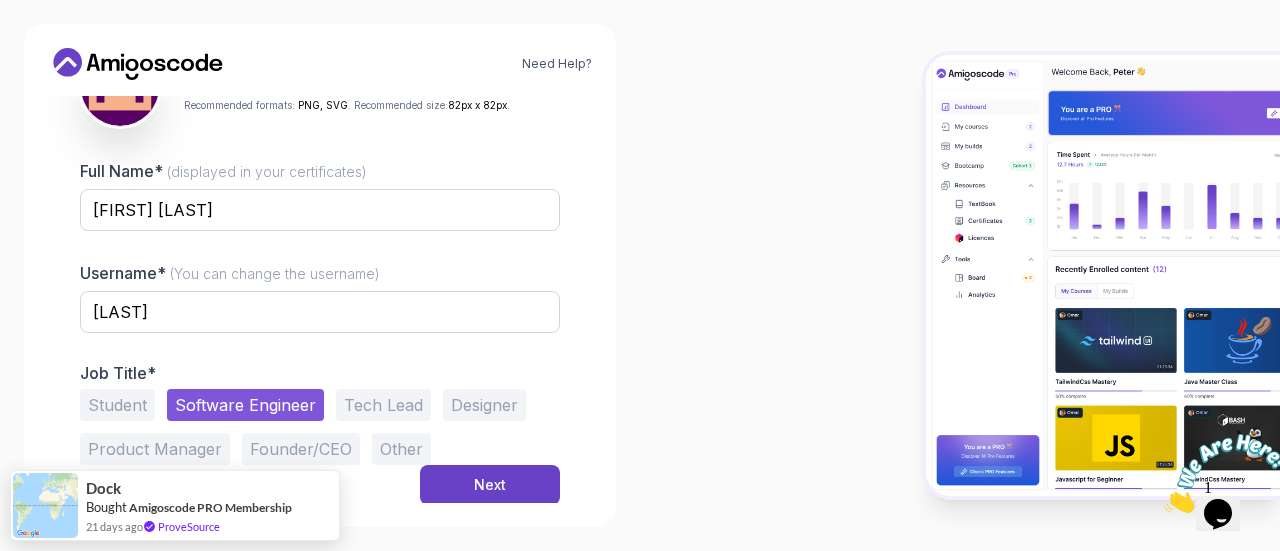 click on "Other" at bounding box center [401, 449] 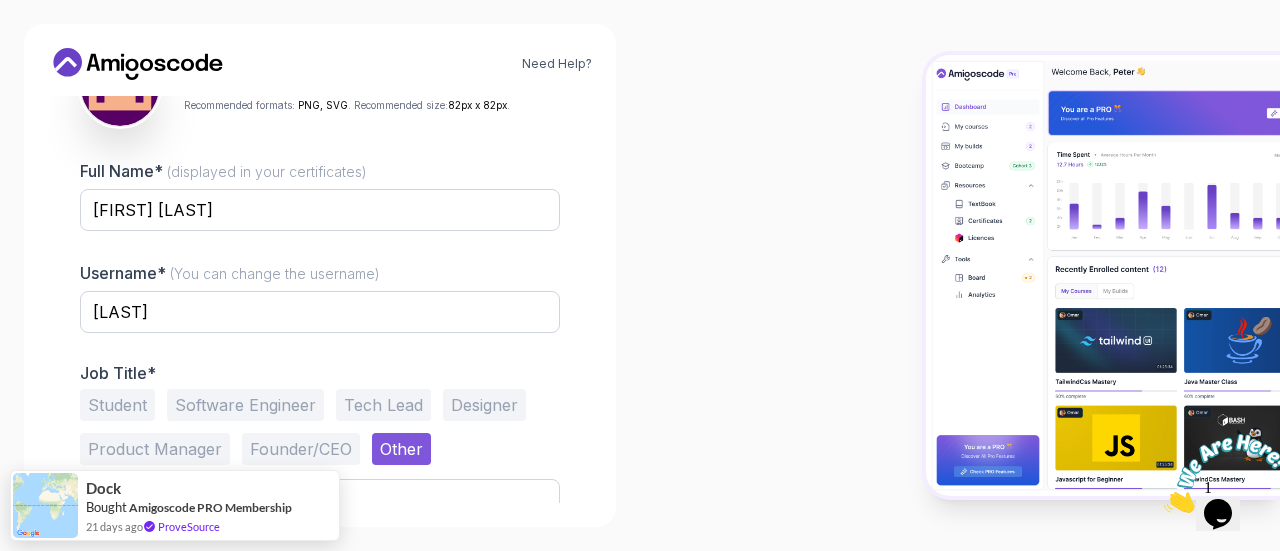 click on "Software Engineer" at bounding box center [245, 405] 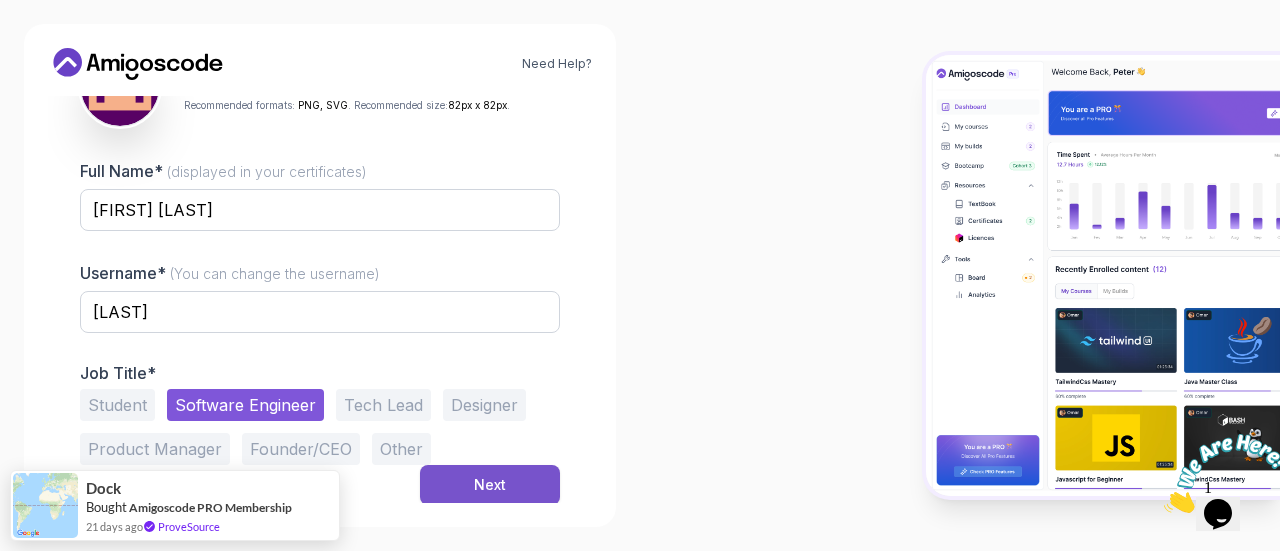 click on "Next" at bounding box center (490, 485) 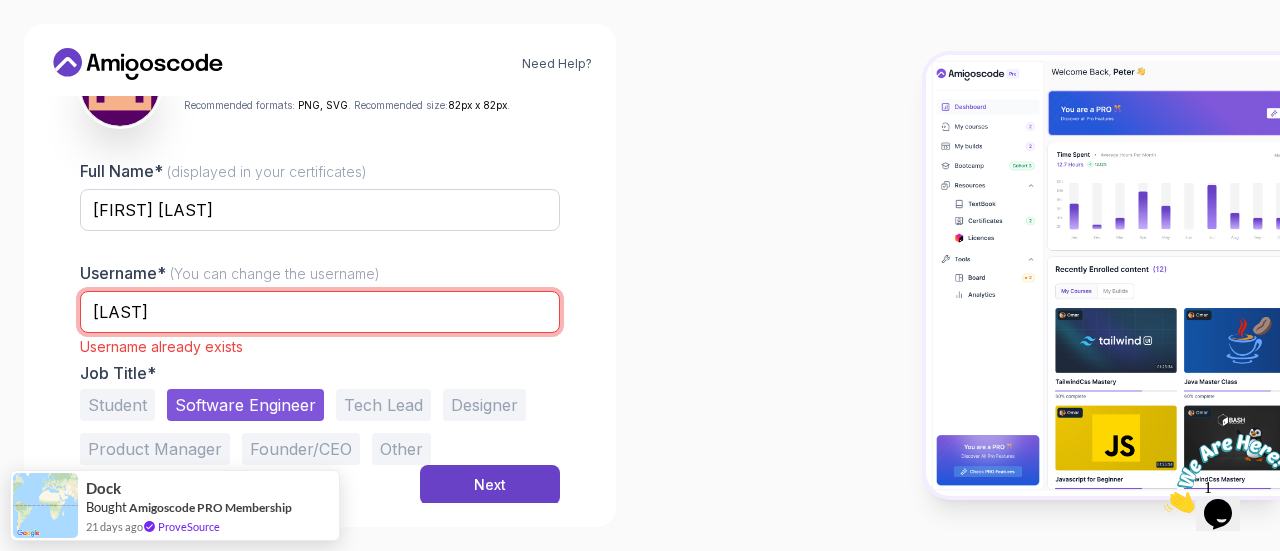 click on "[LAST]" at bounding box center [320, 312] 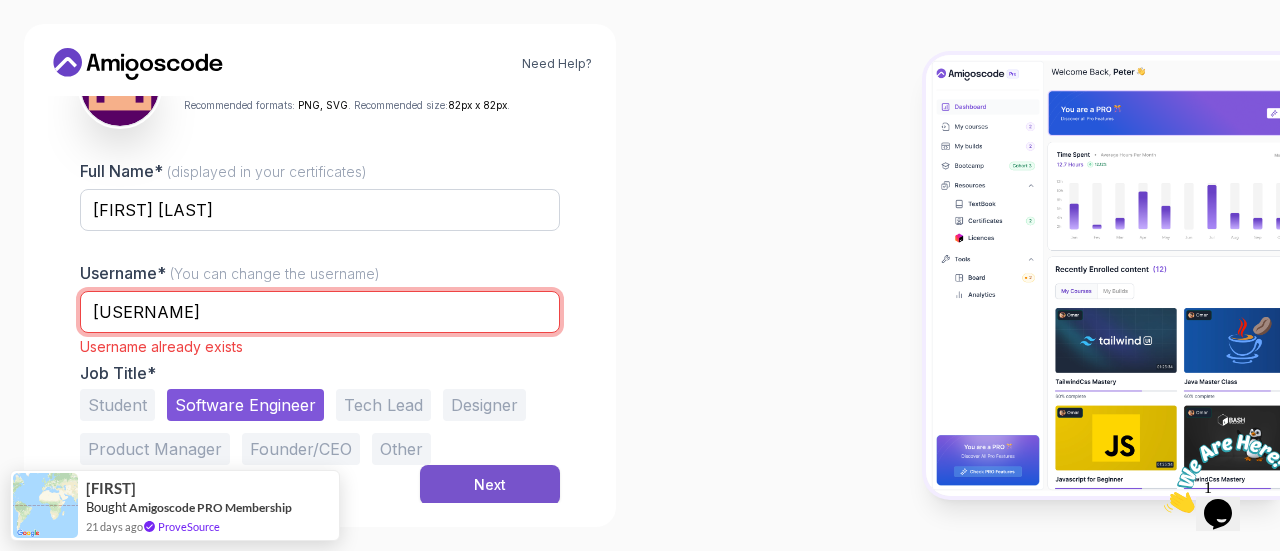 type on "[USERNAME]" 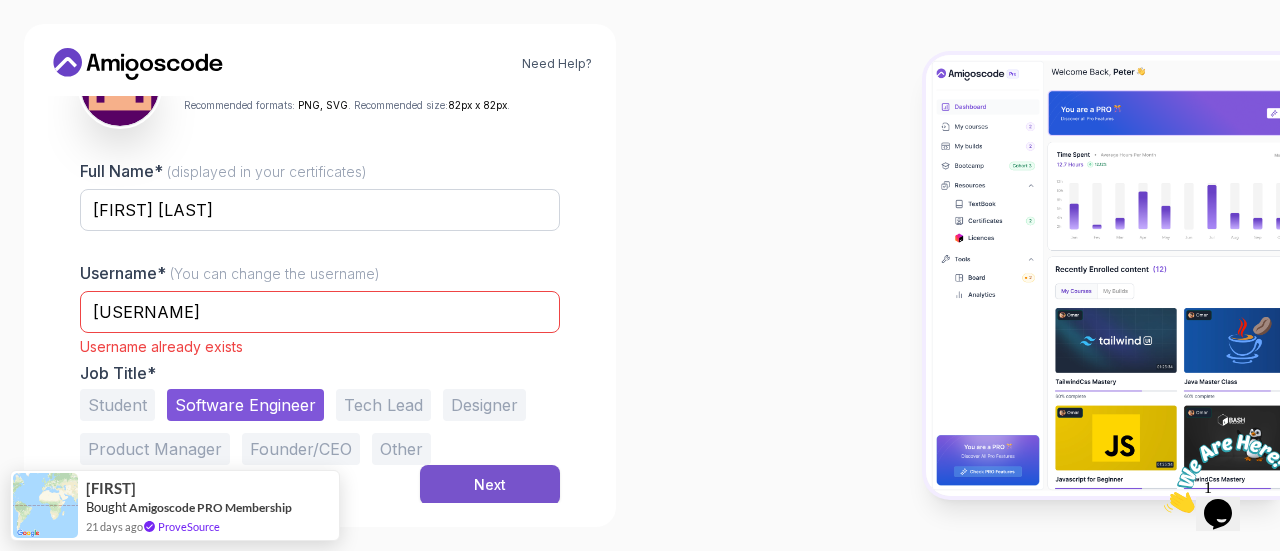click on "Next" at bounding box center (490, 485) 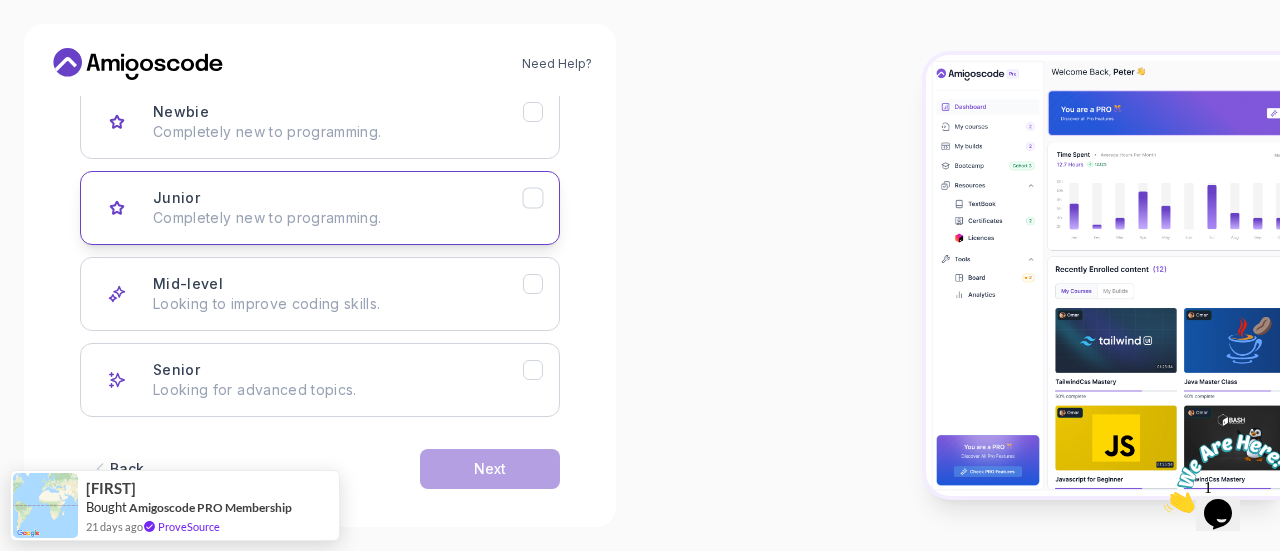 scroll, scrollTop: 329, scrollLeft: 0, axis: vertical 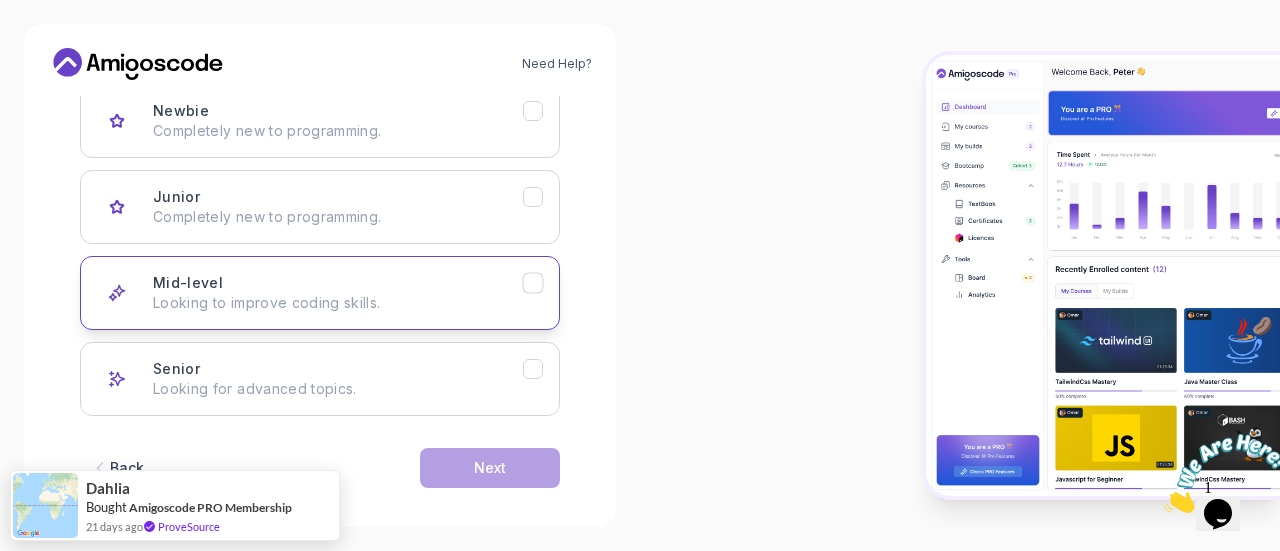 click on "Looking to improve coding skills." at bounding box center [338, 303] 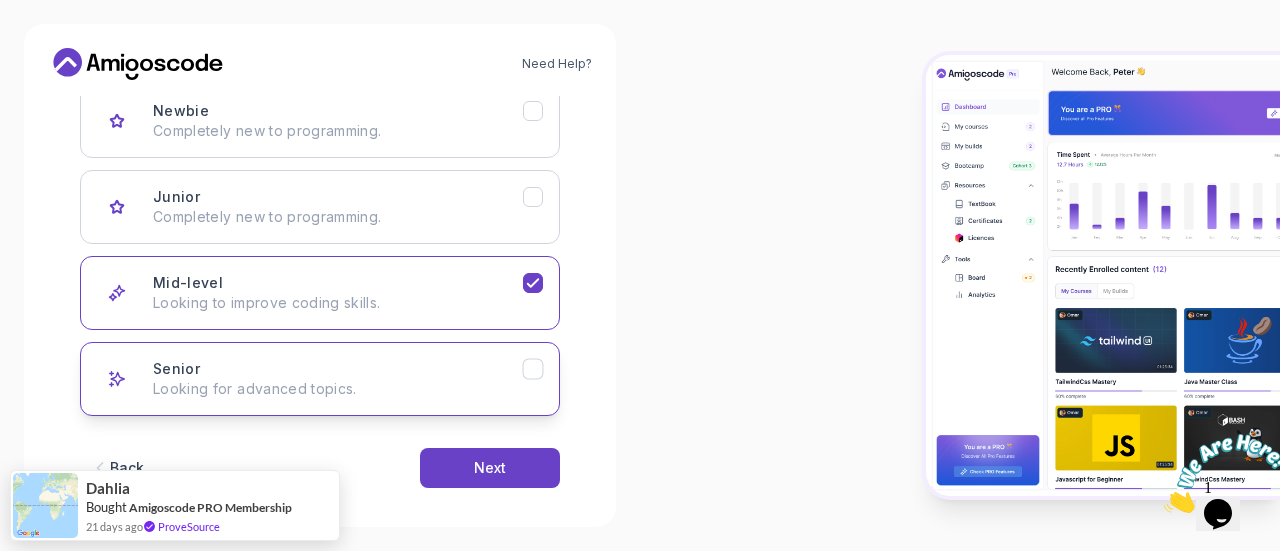 scroll, scrollTop: 343, scrollLeft: 0, axis: vertical 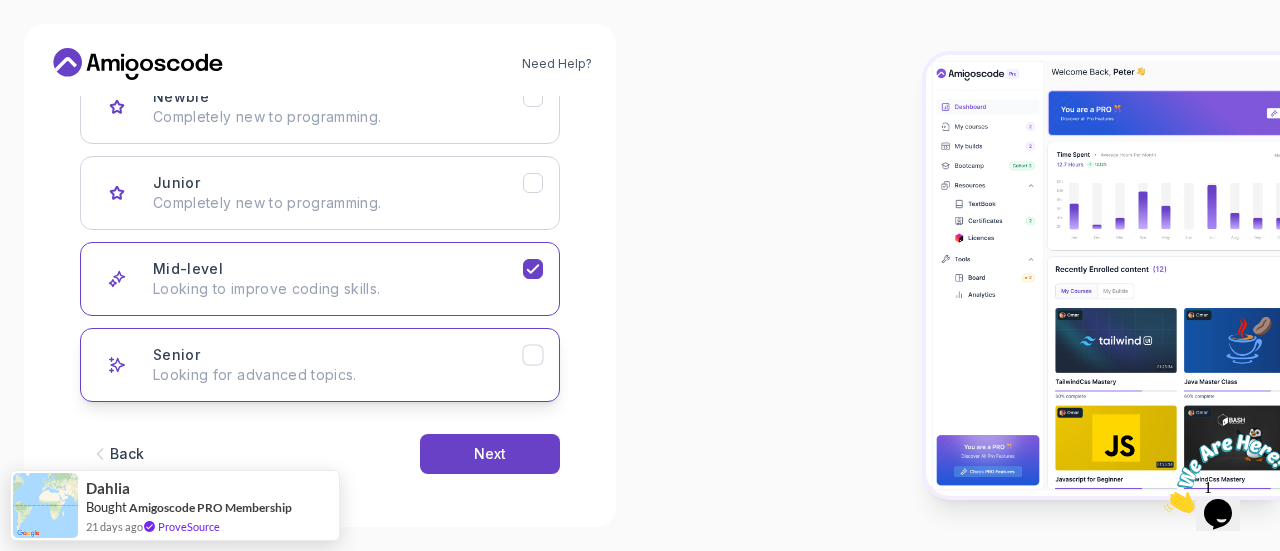 click on "Senior Looking for advanced topics." at bounding box center (338, 365) 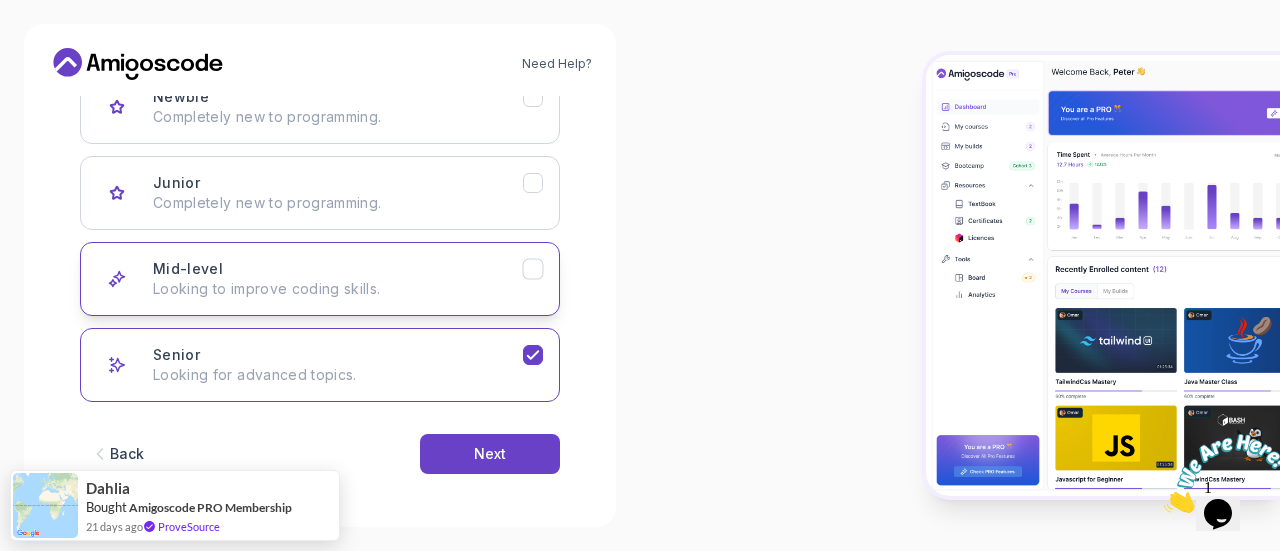 click on "Mid-level Looking to improve coding skills." at bounding box center [320, 279] 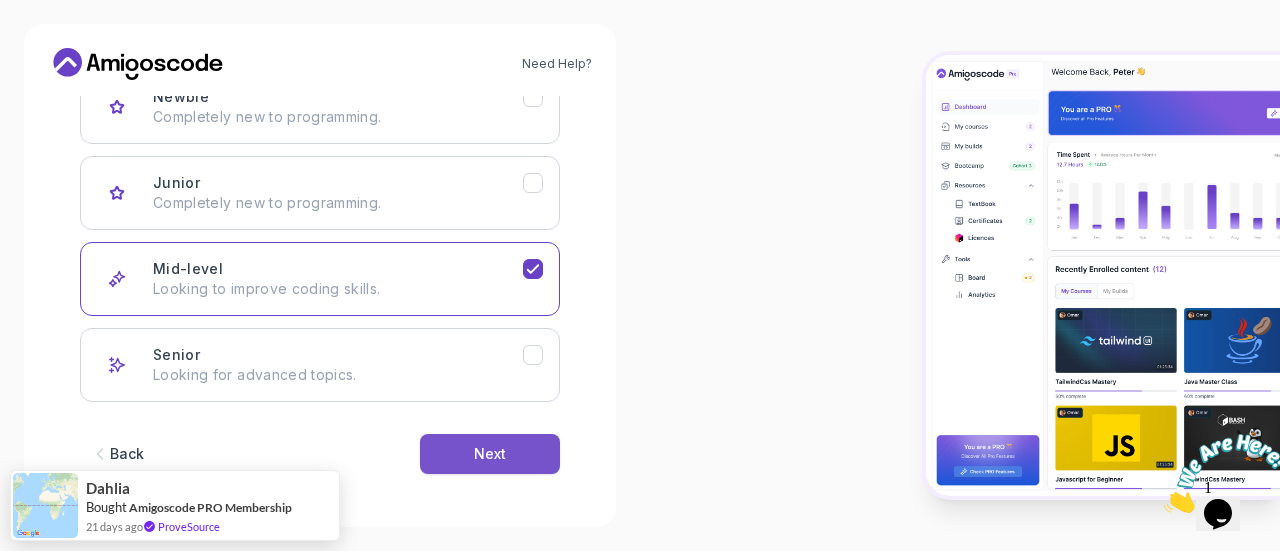 click on "Next" at bounding box center [490, 454] 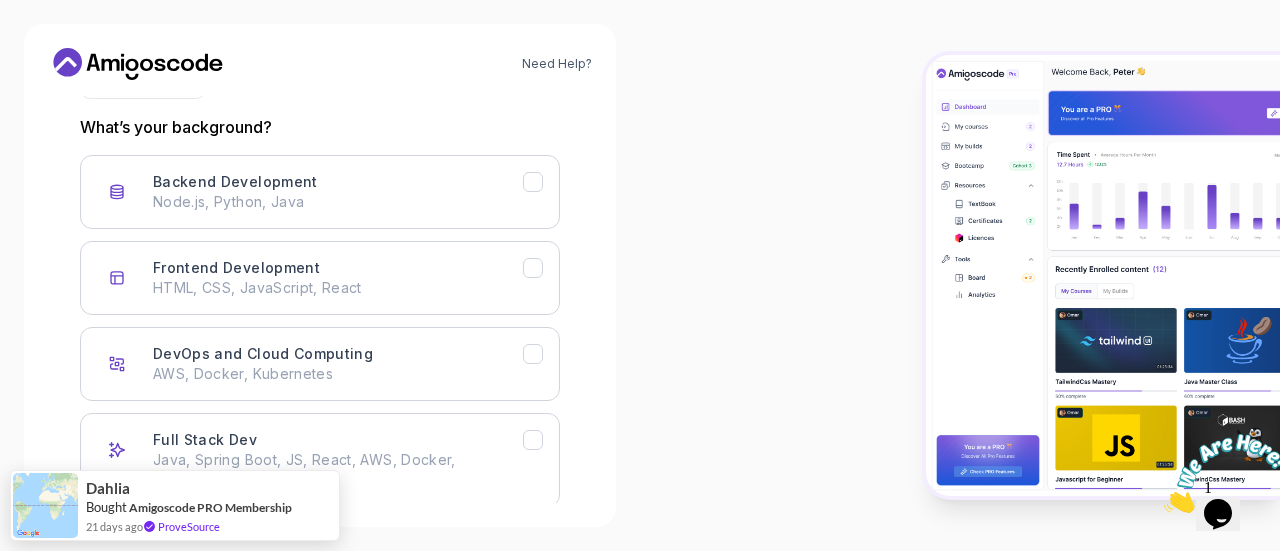 scroll, scrollTop: 255, scrollLeft: 0, axis: vertical 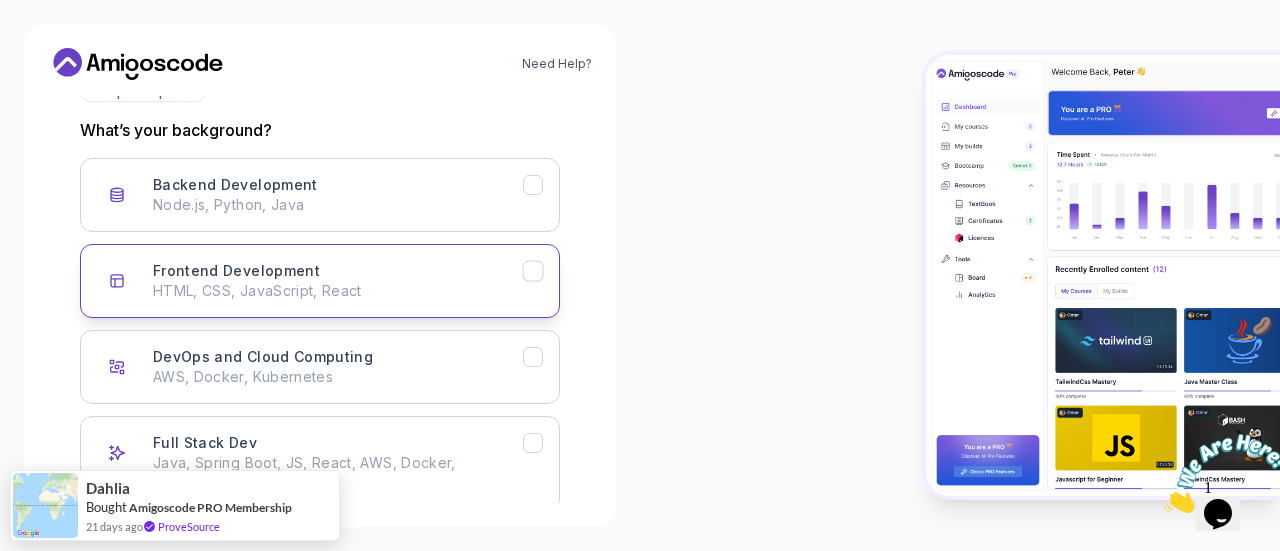 click on "HTML, CSS, JavaScript, React" at bounding box center (338, 291) 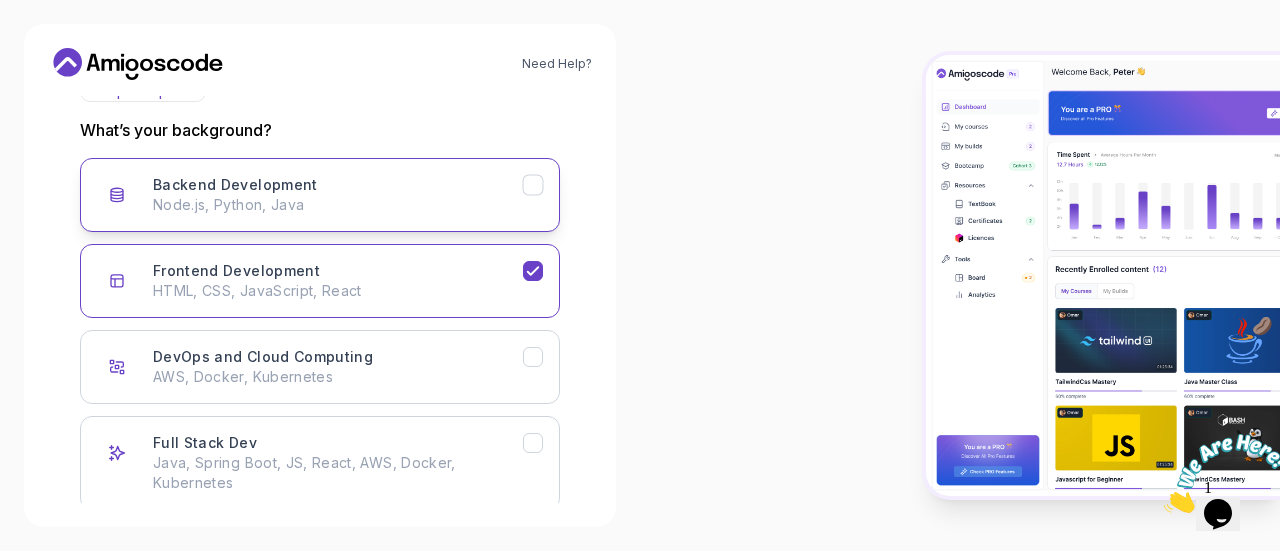 click on "Backend Development Node.js, Python, Java" at bounding box center (320, 195) 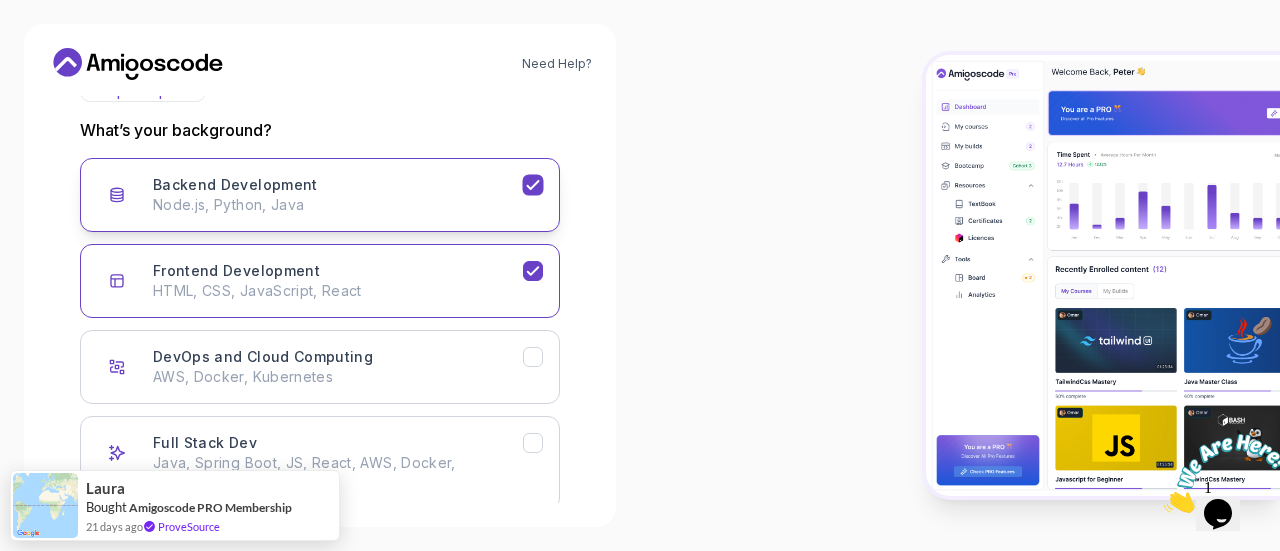 click on "Backend Development Node.js, Python, Java" at bounding box center [320, 195] 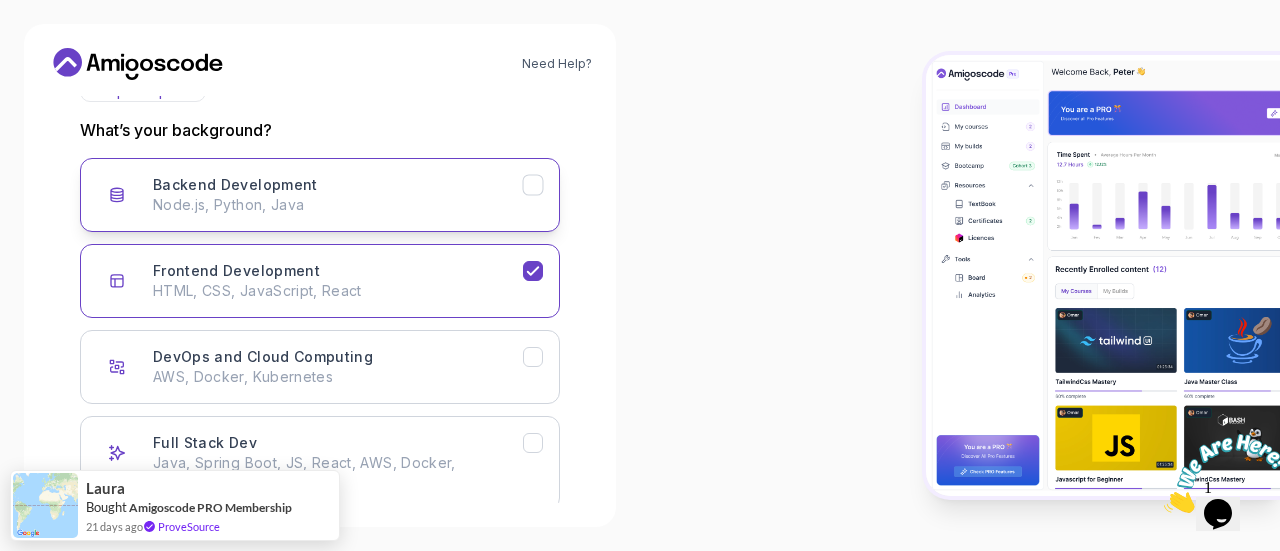 click on "Backend Development Node.js, Python, Java" at bounding box center (320, 195) 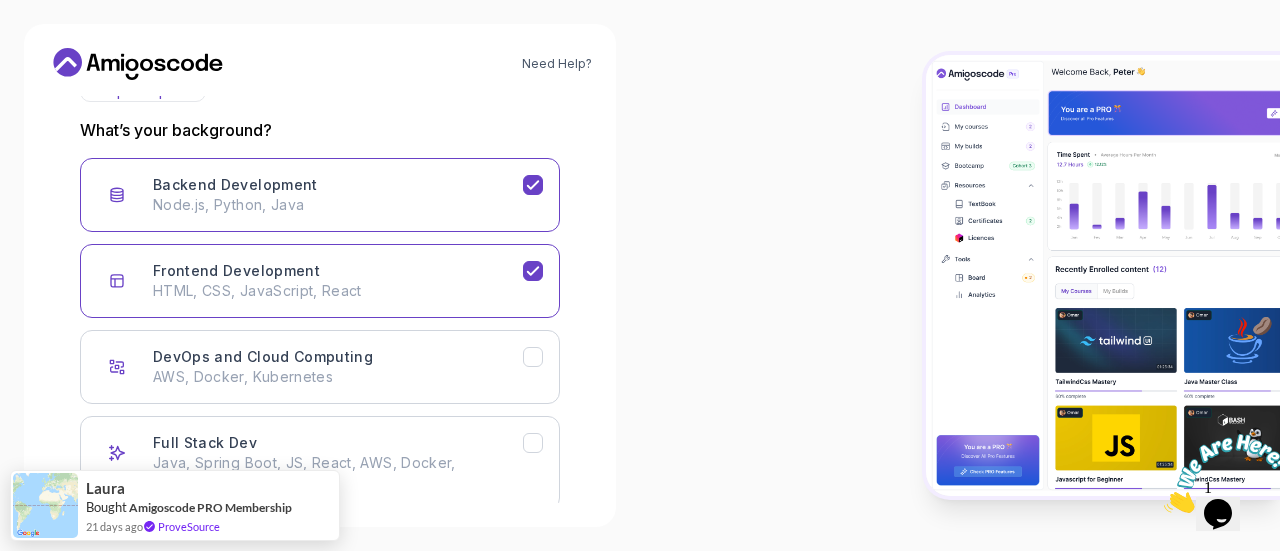 scroll, scrollTop: 363, scrollLeft: 0, axis: vertical 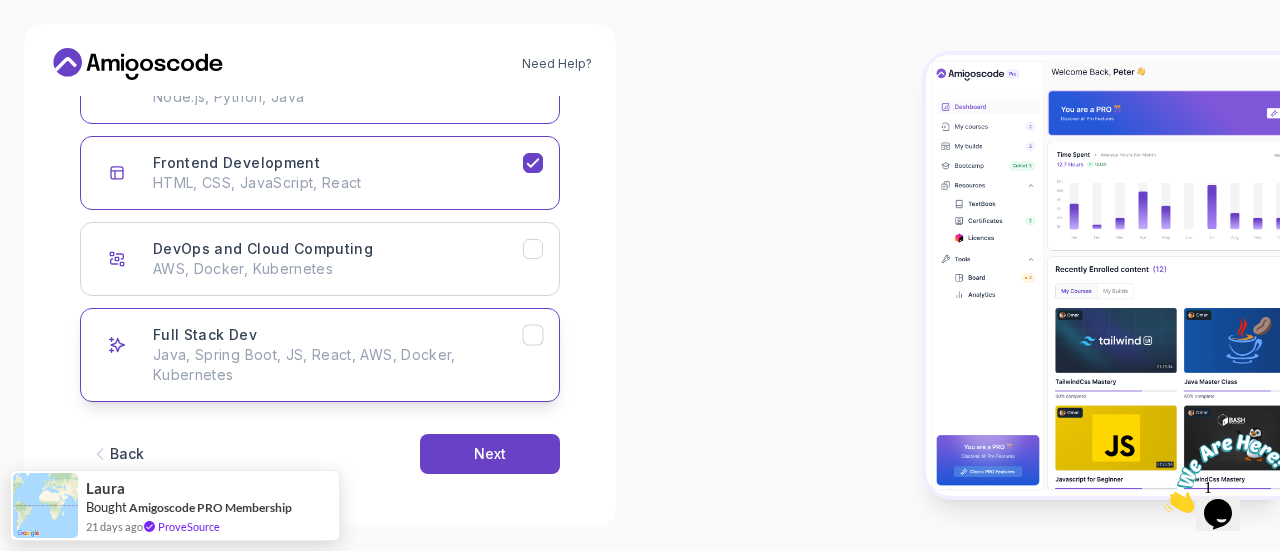 click on "Java, Spring Boot, JS, React, AWS, Docker, Kubernetes" at bounding box center (338, 365) 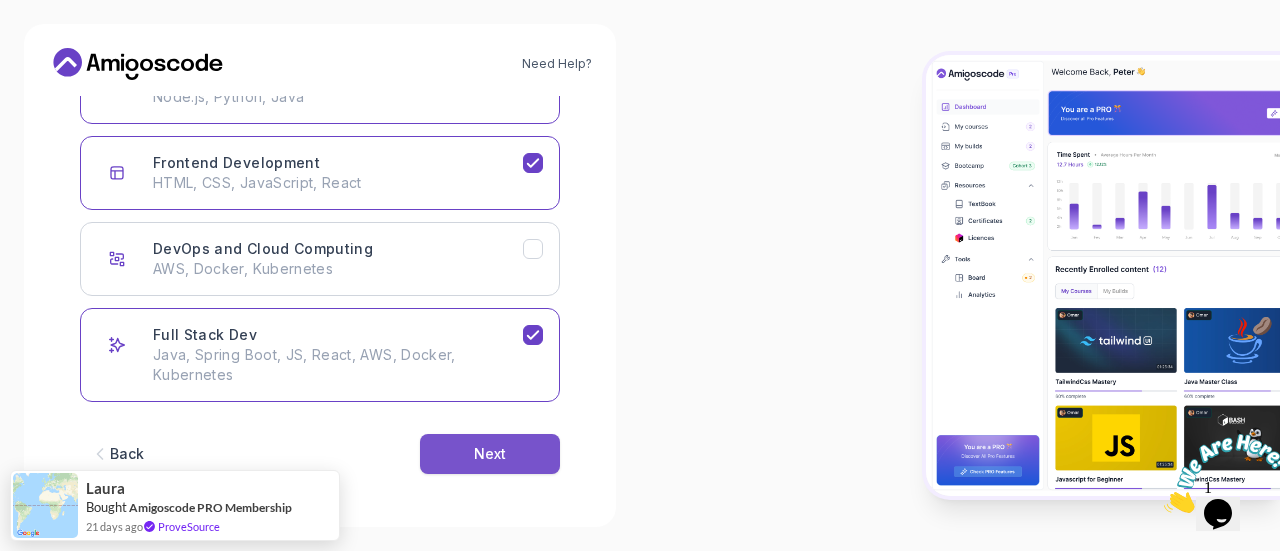 click on "Next" at bounding box center [490, 454] 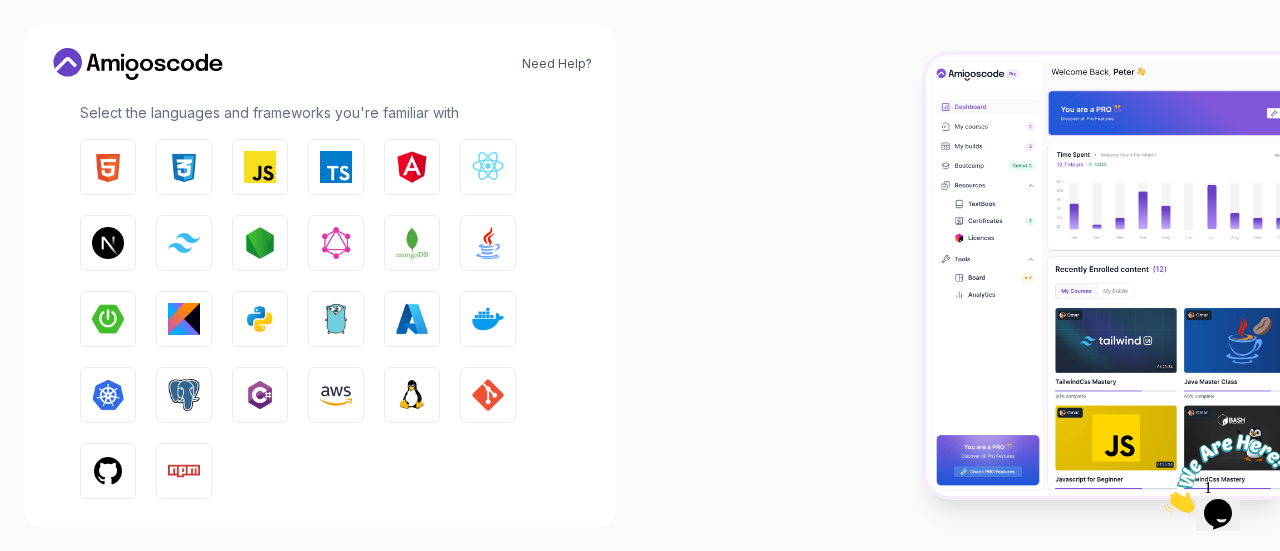 scroll, scrollTop: 297, scrollLeft: 0, axis: vertical 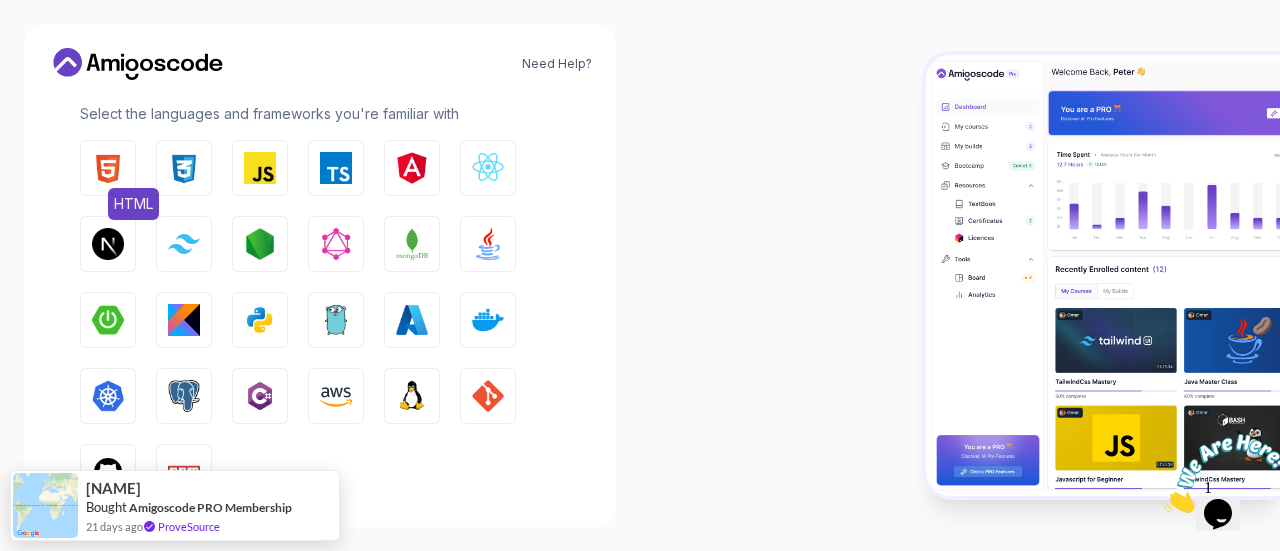 click at bounding box center (108, 168) 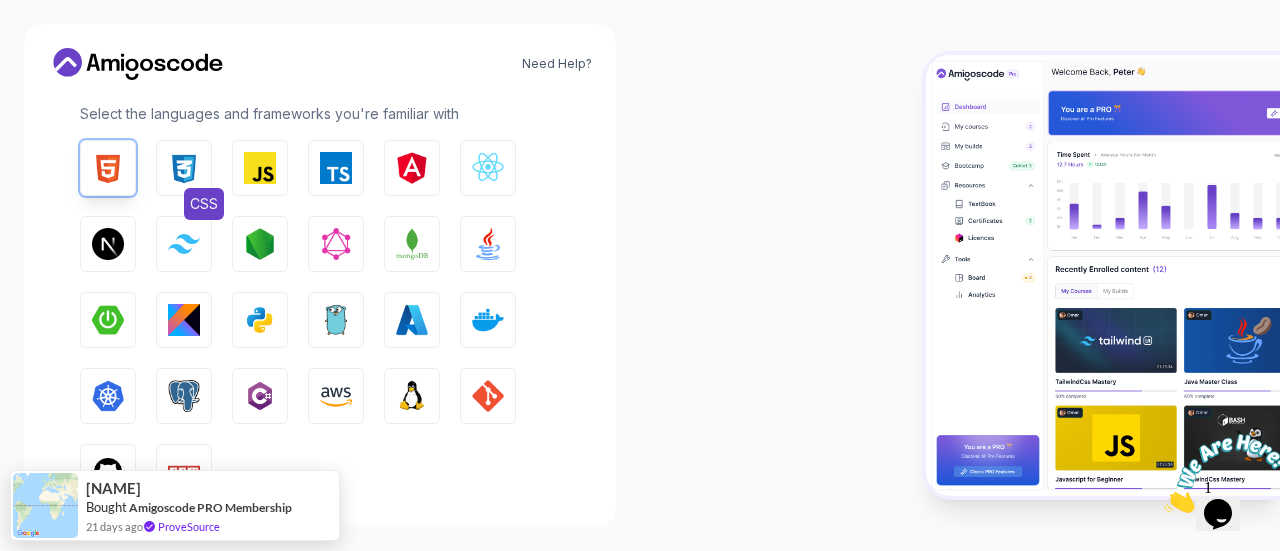 click on "CSS" at bounding box center (184, 168) 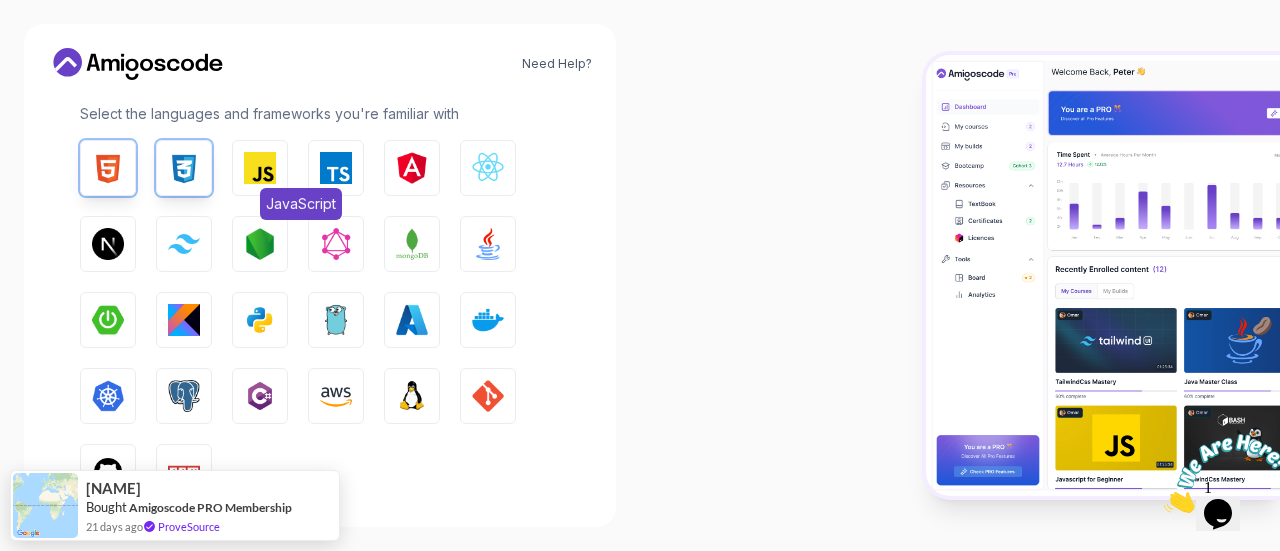 click at bounding box center (260, 168) 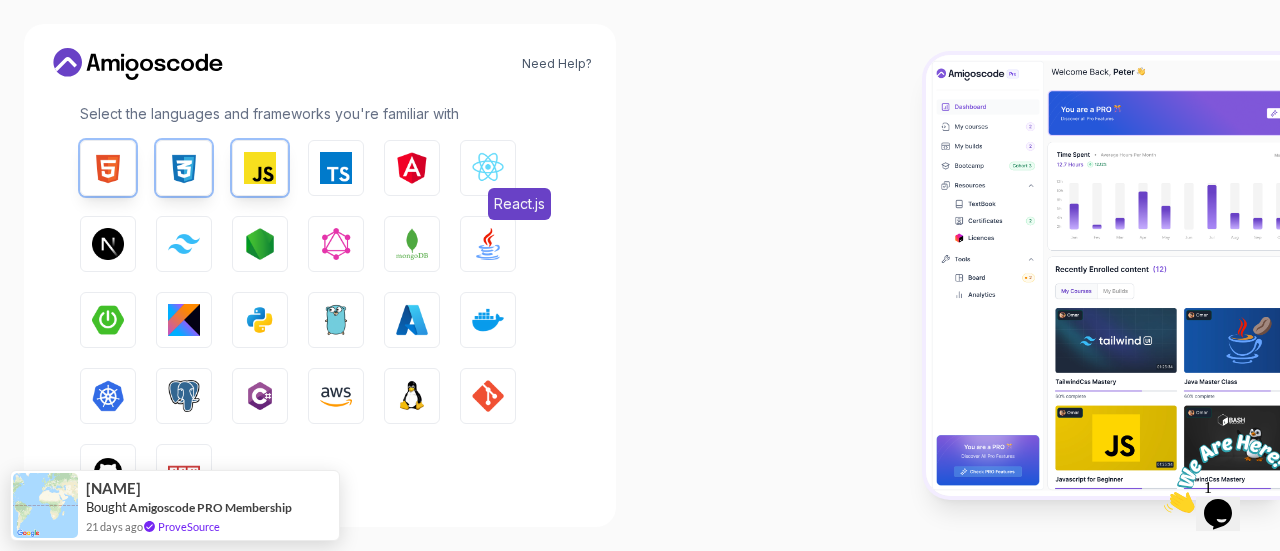 click on "React.js" at bounding box center [488, 168] 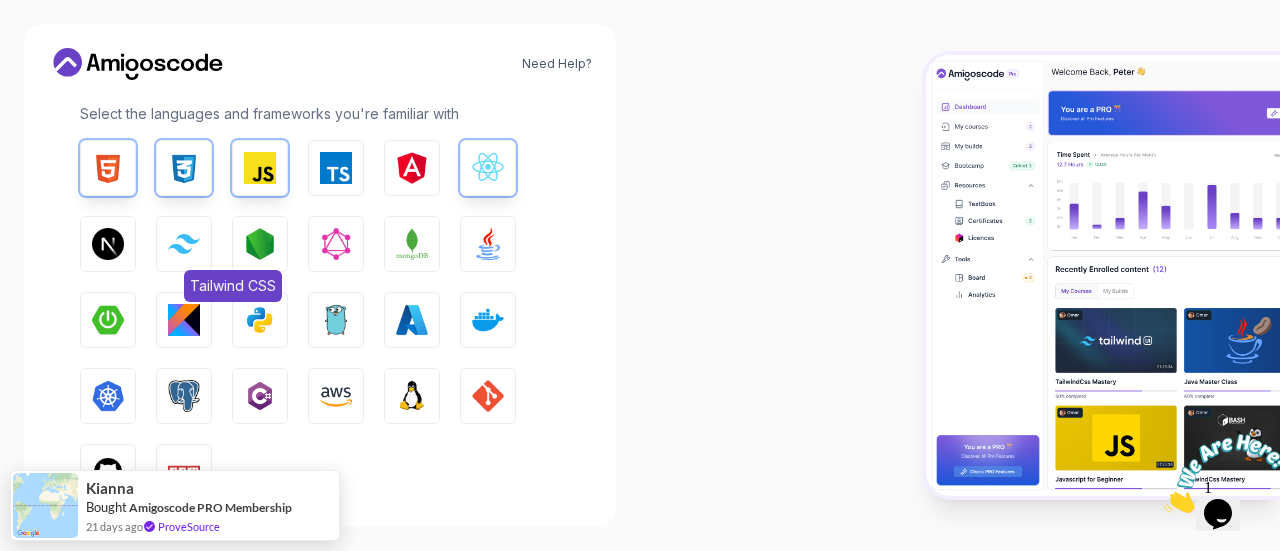 click on "Tailwind CSS" at bounding box center (184, 244) 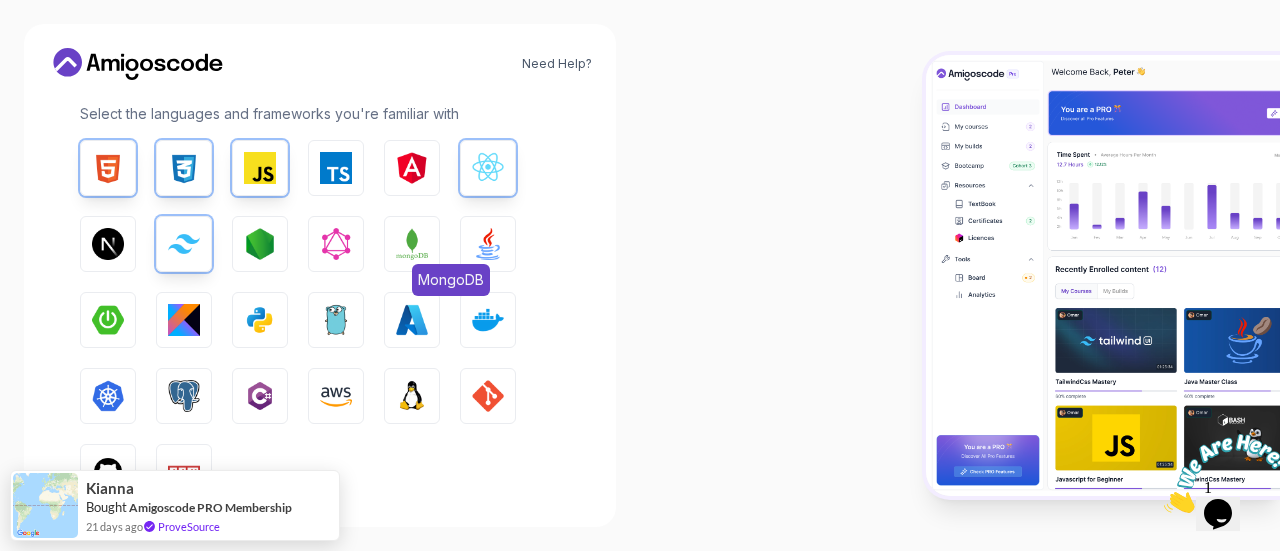 click on "MongoDB" at bounding box center [412, 244] 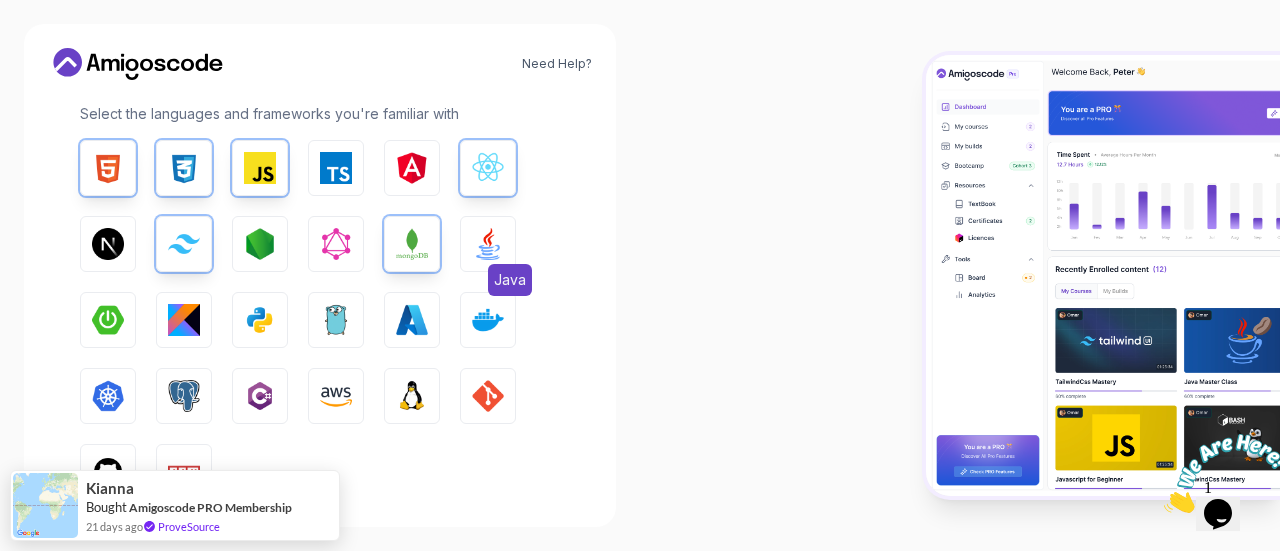 click at bounding box center (488, 244) 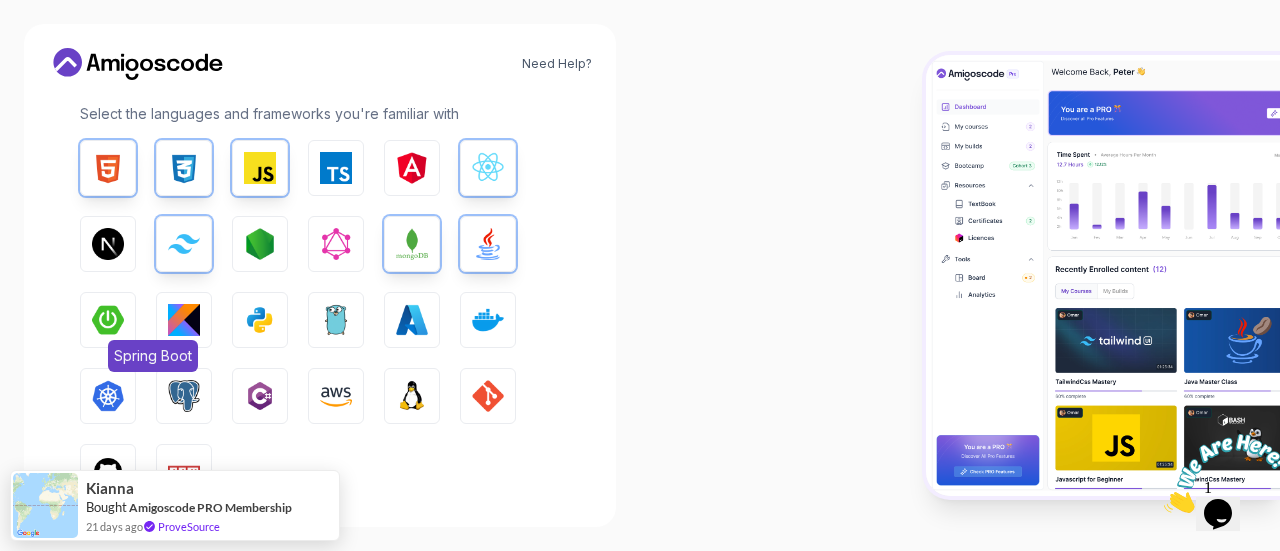 click at bounding box center [108, 320] 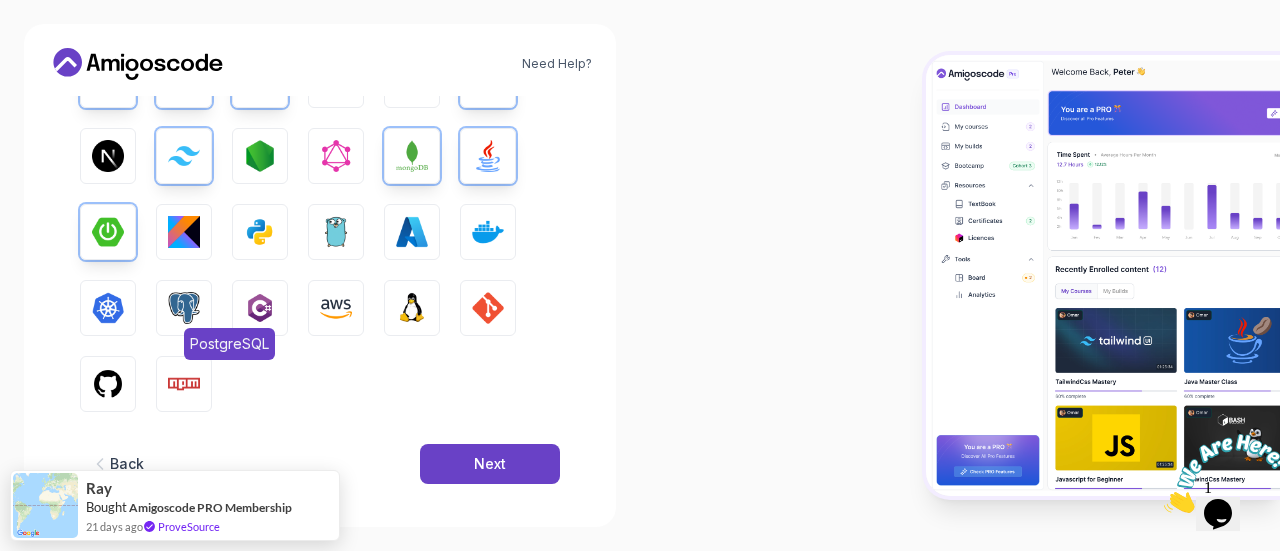scroll, scrollTop: 386, scrollLeft: 0, axis: vertical 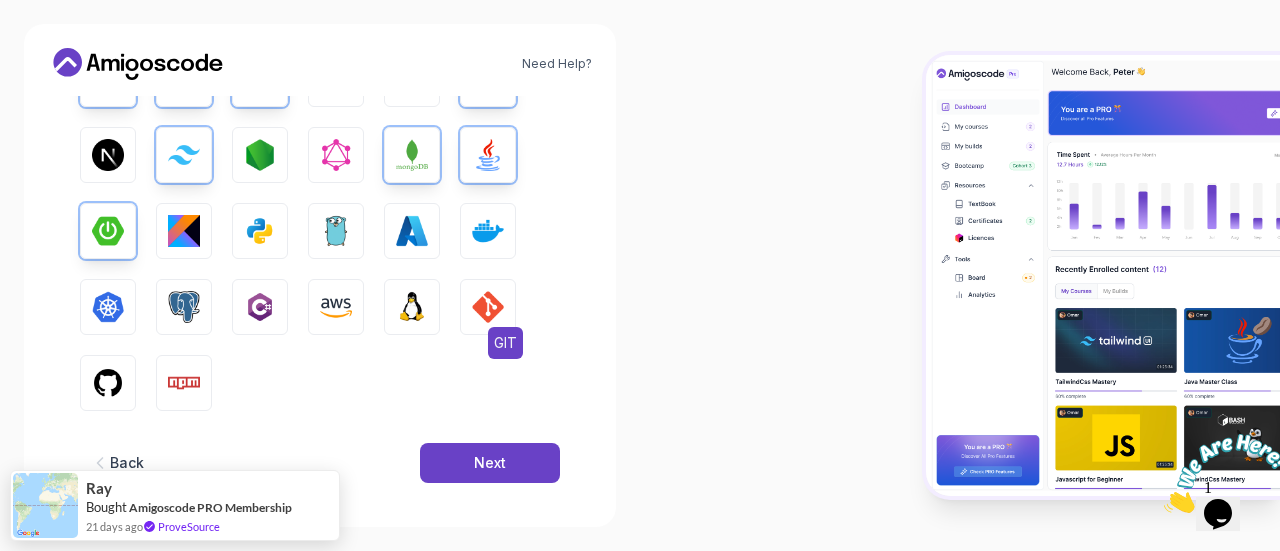 click at bounding box center [488, 307] 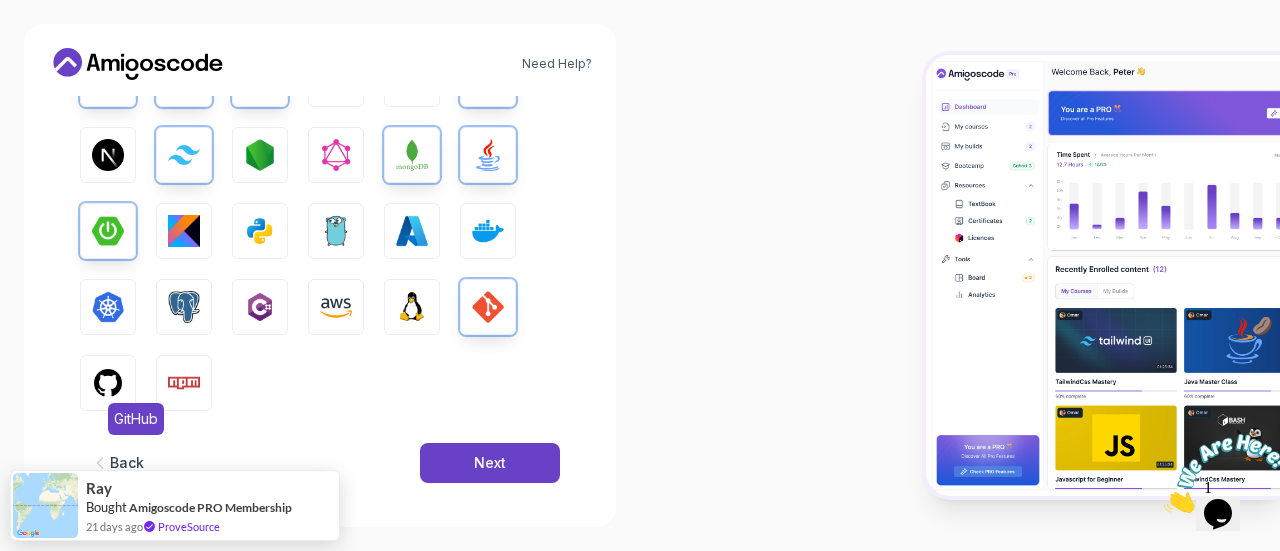 click on "GitHub" at bounding box center (108, 383) 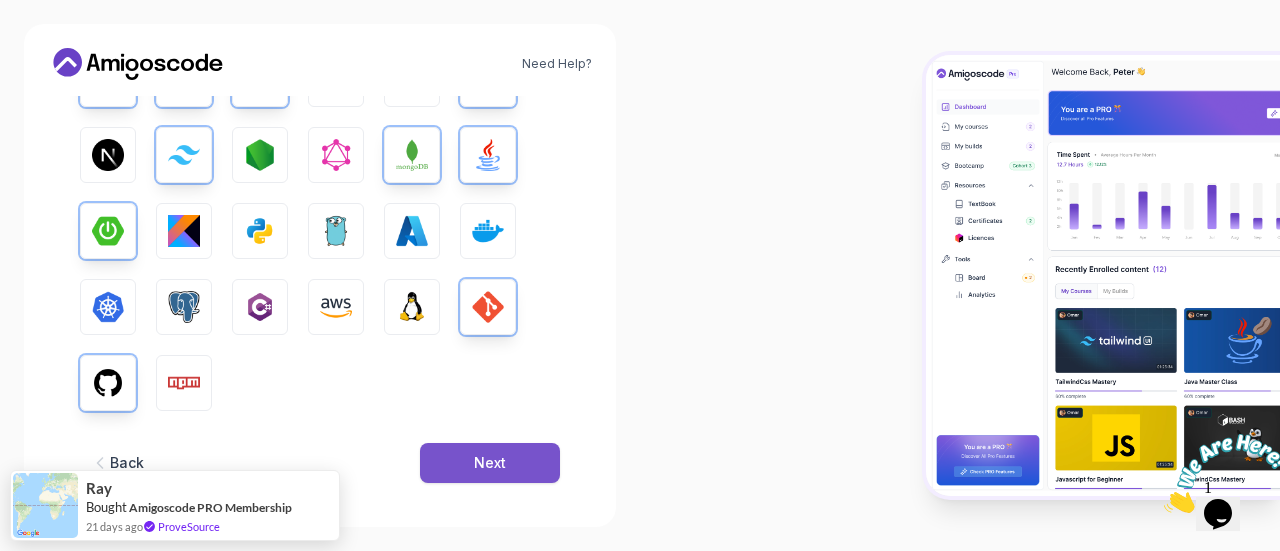click on "Next" at bounding box center [490, 463] 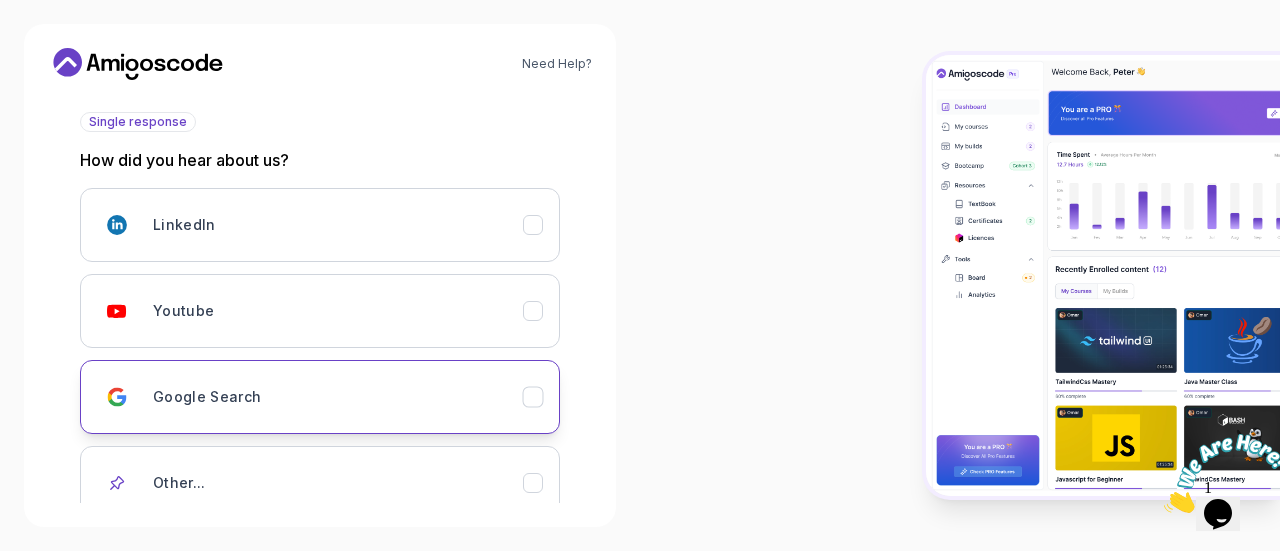 scroll, scrollTop: 311, scrollLeft: 0, axis: vertical 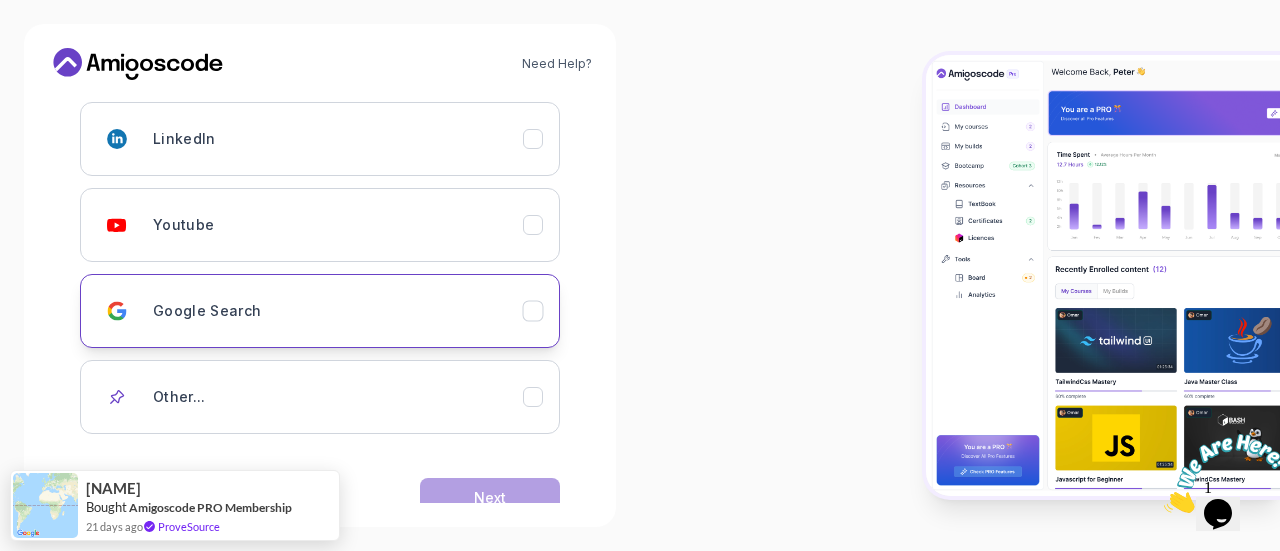 click on "Google Search" at bounding box center (338, 311) 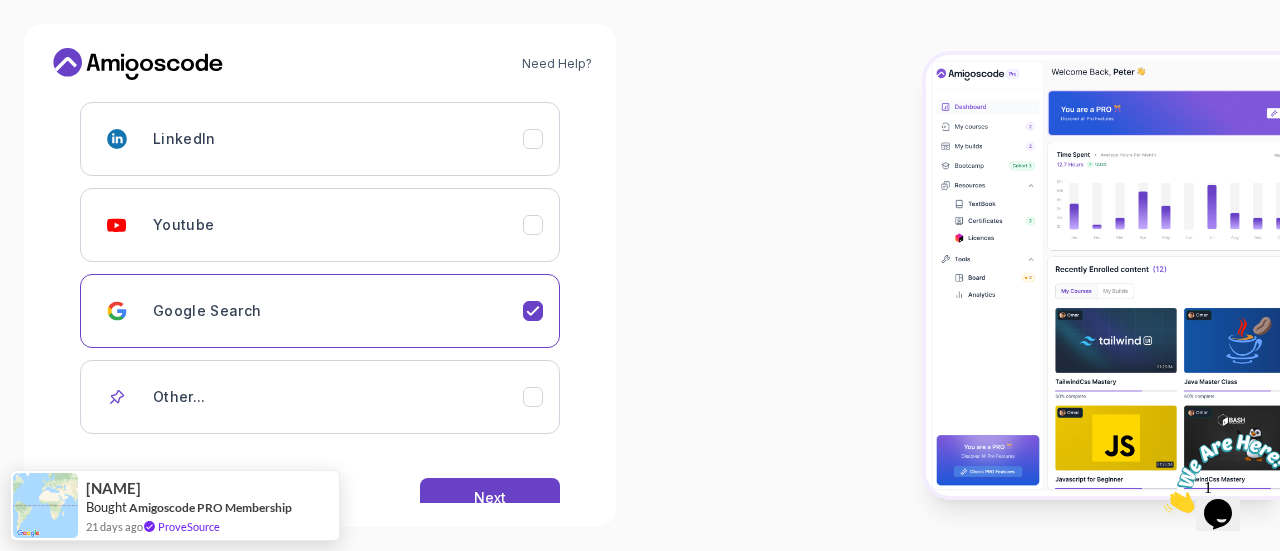 scroll, scrollTop: 355, scrollLeft: 0, axis: vertical 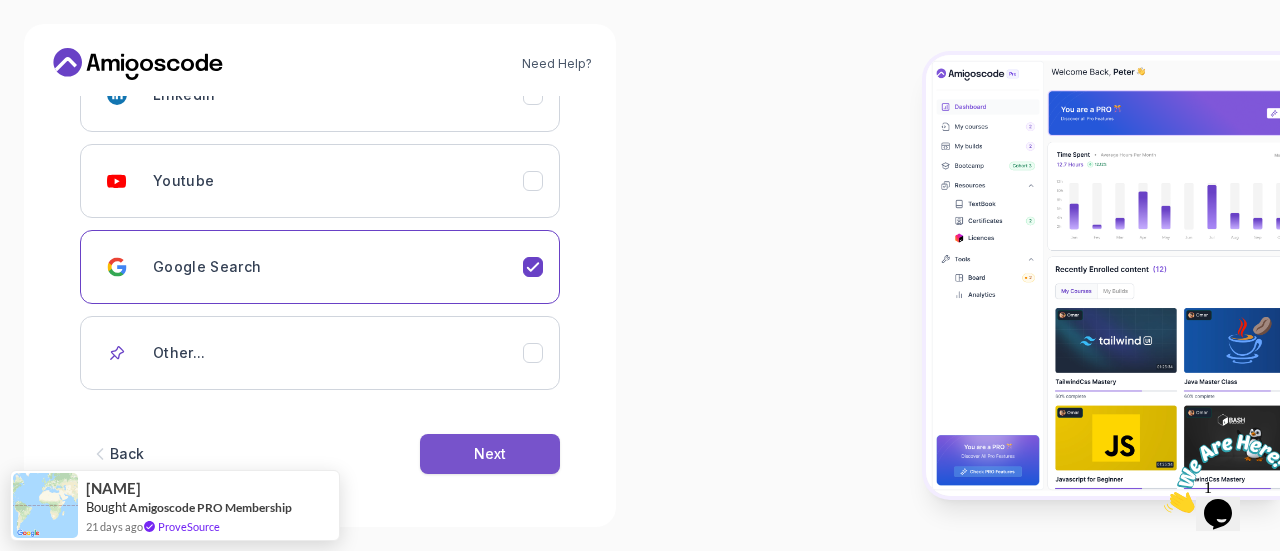 click on "Next" at bounding box center [490, 454] 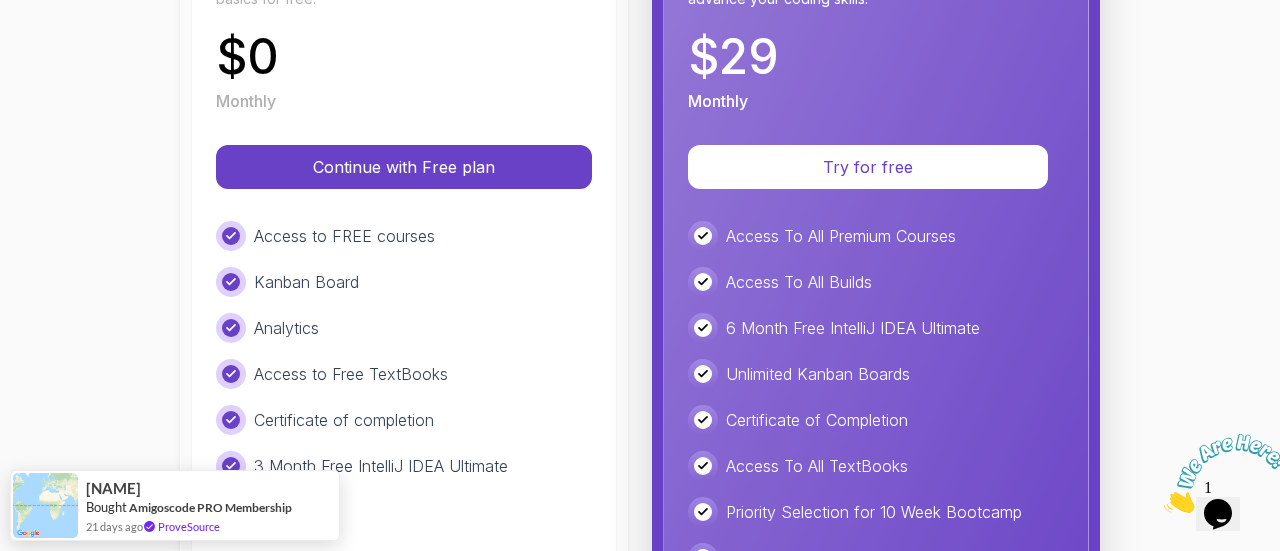 scroll, scrollTop: 366, scrollLeft: 0, axis: vertical 